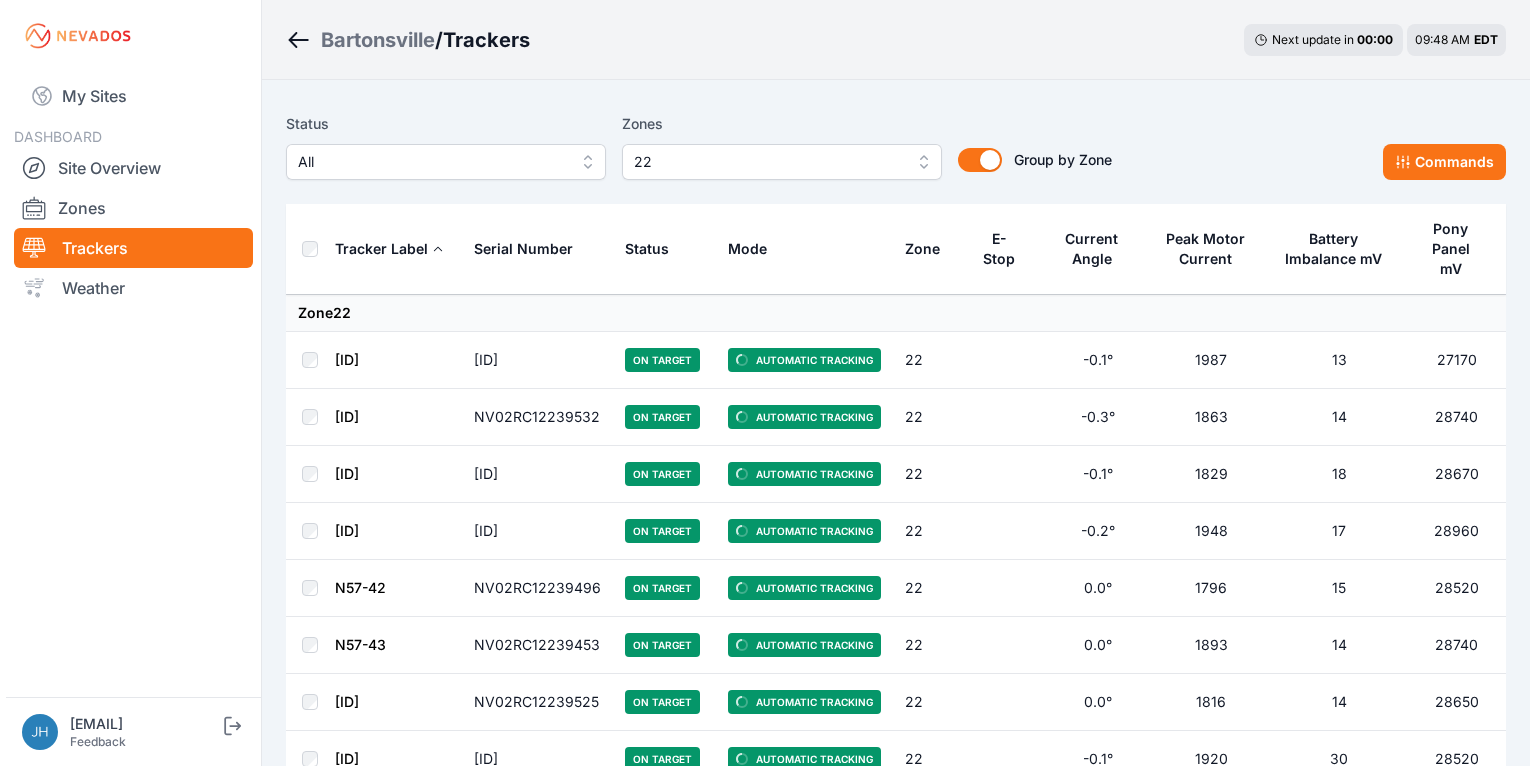 scroll, scrollTop: 0, scrollLeft: 0, axis: both 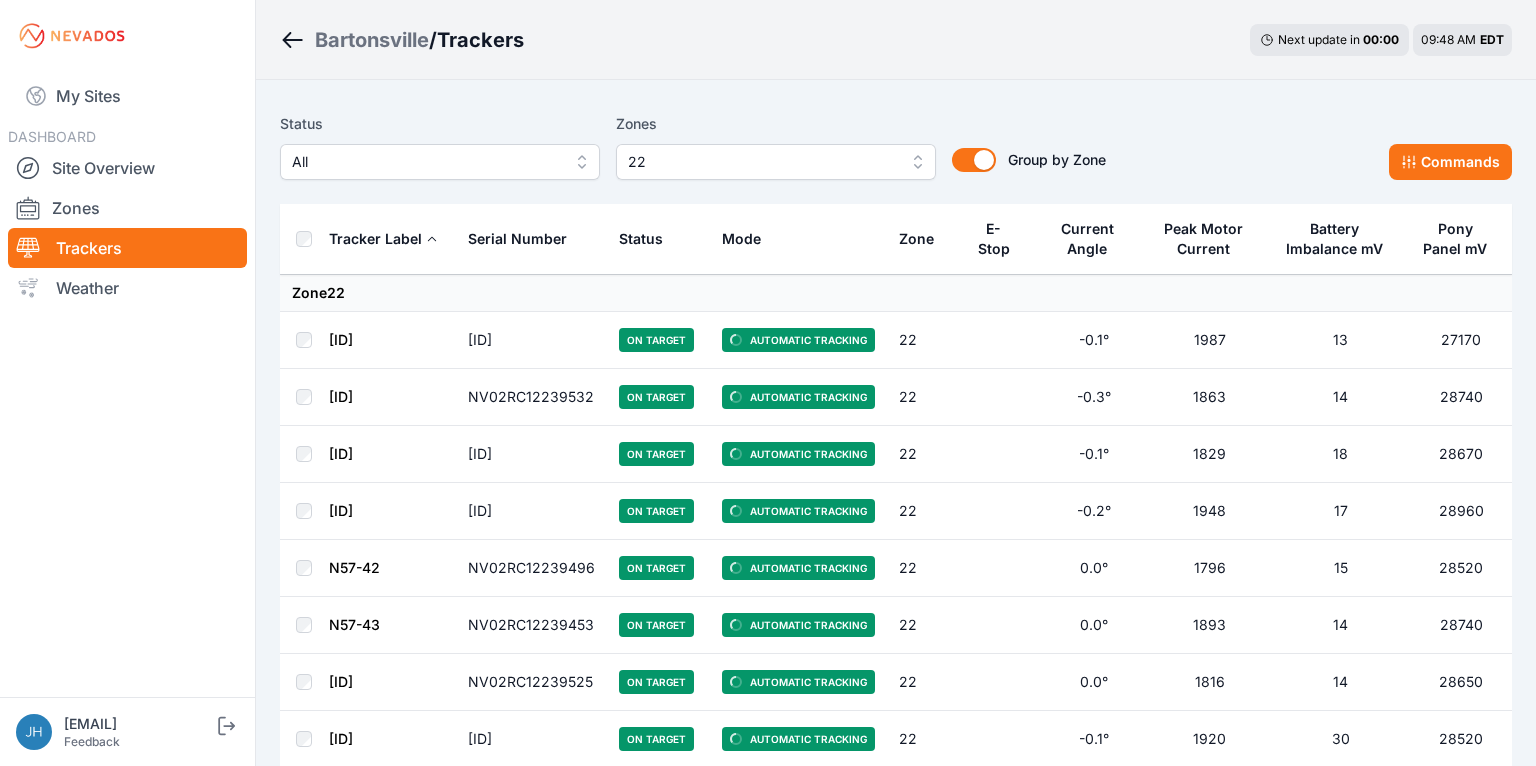 click on "22" at bounding box center [776, 162] 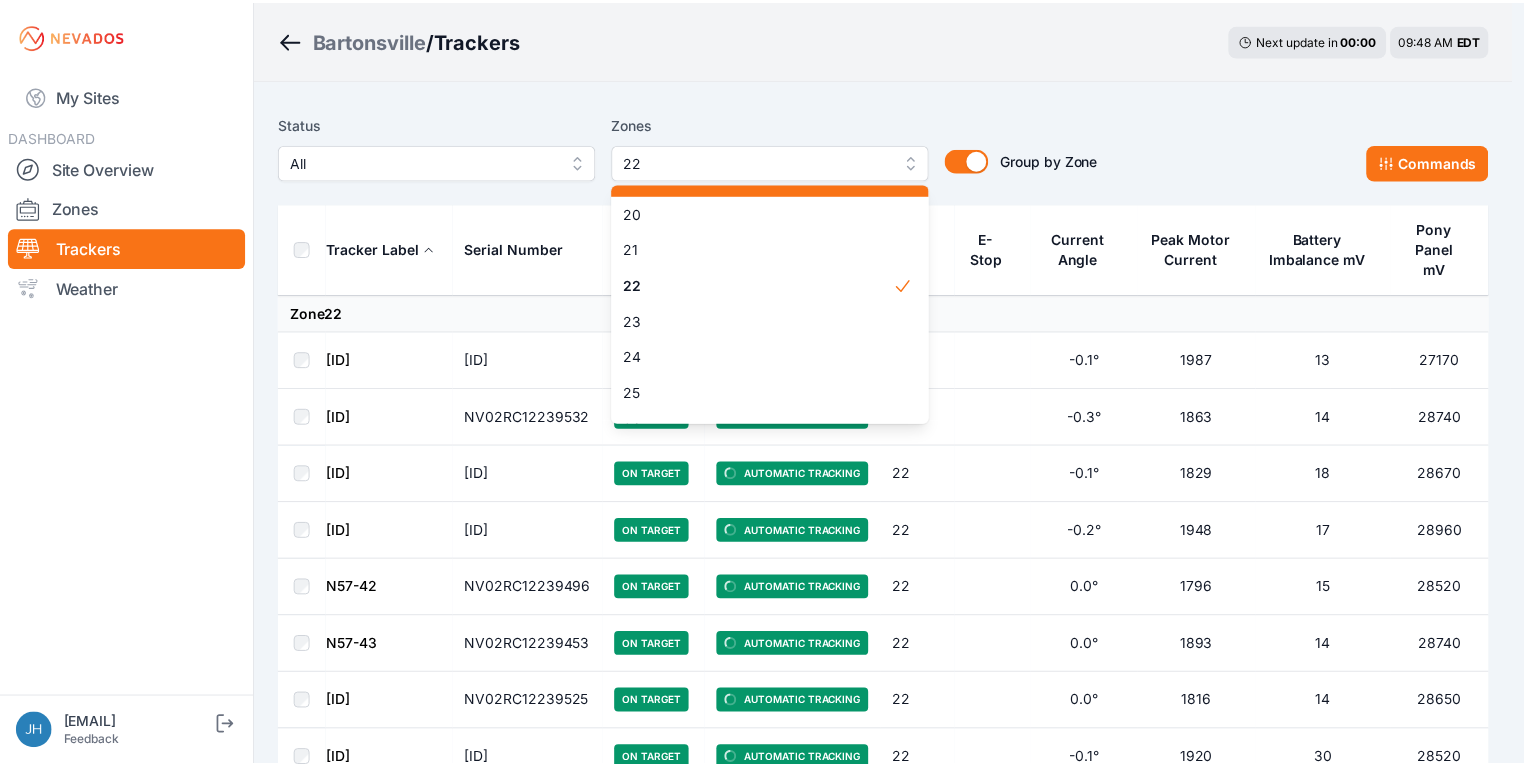 scroll, scrollTop: 824, scrollLeft: 0, axis: vertical 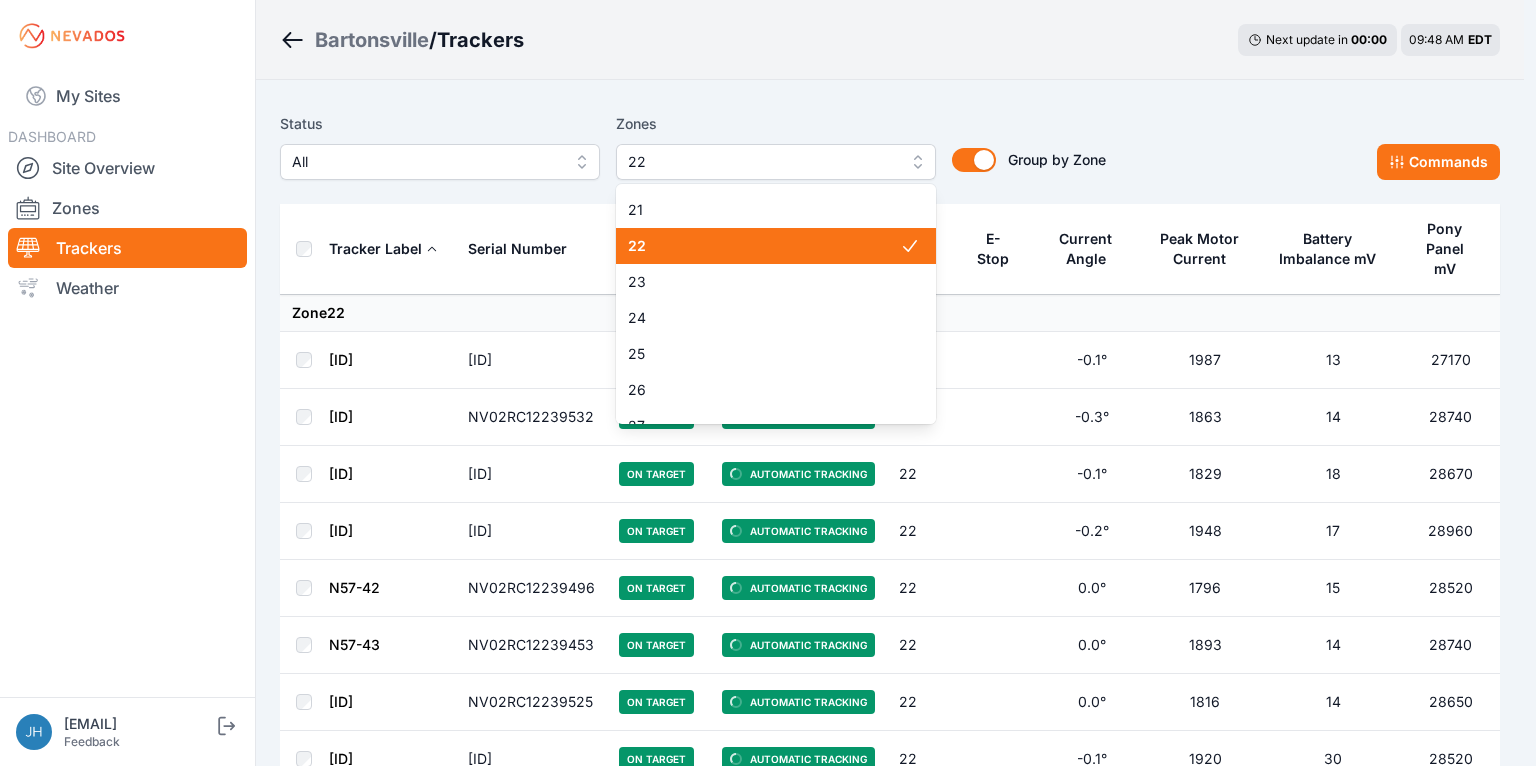 click on "22" at bounding box center [764, 246] 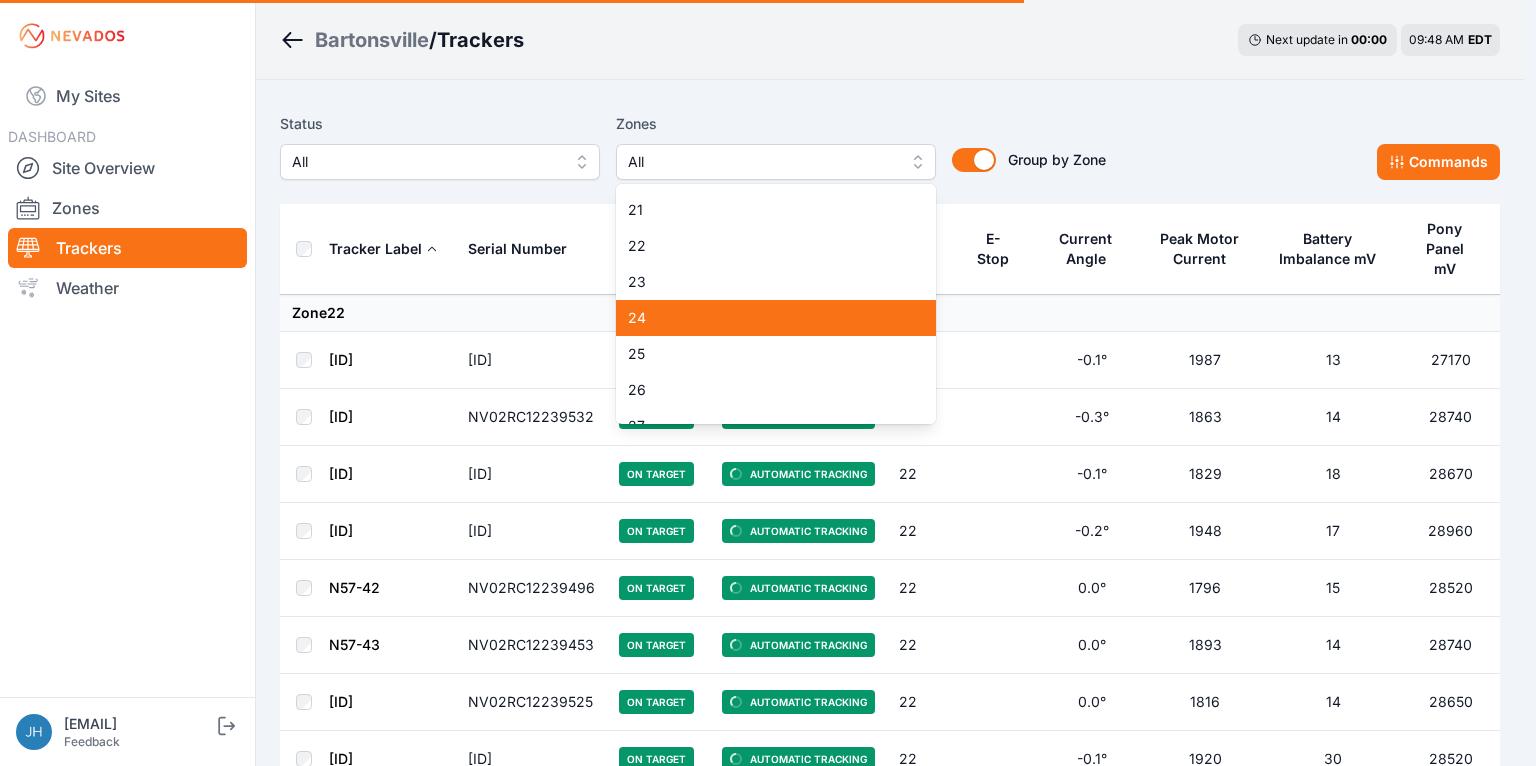 click on "24" at bounding box center [764, 318] 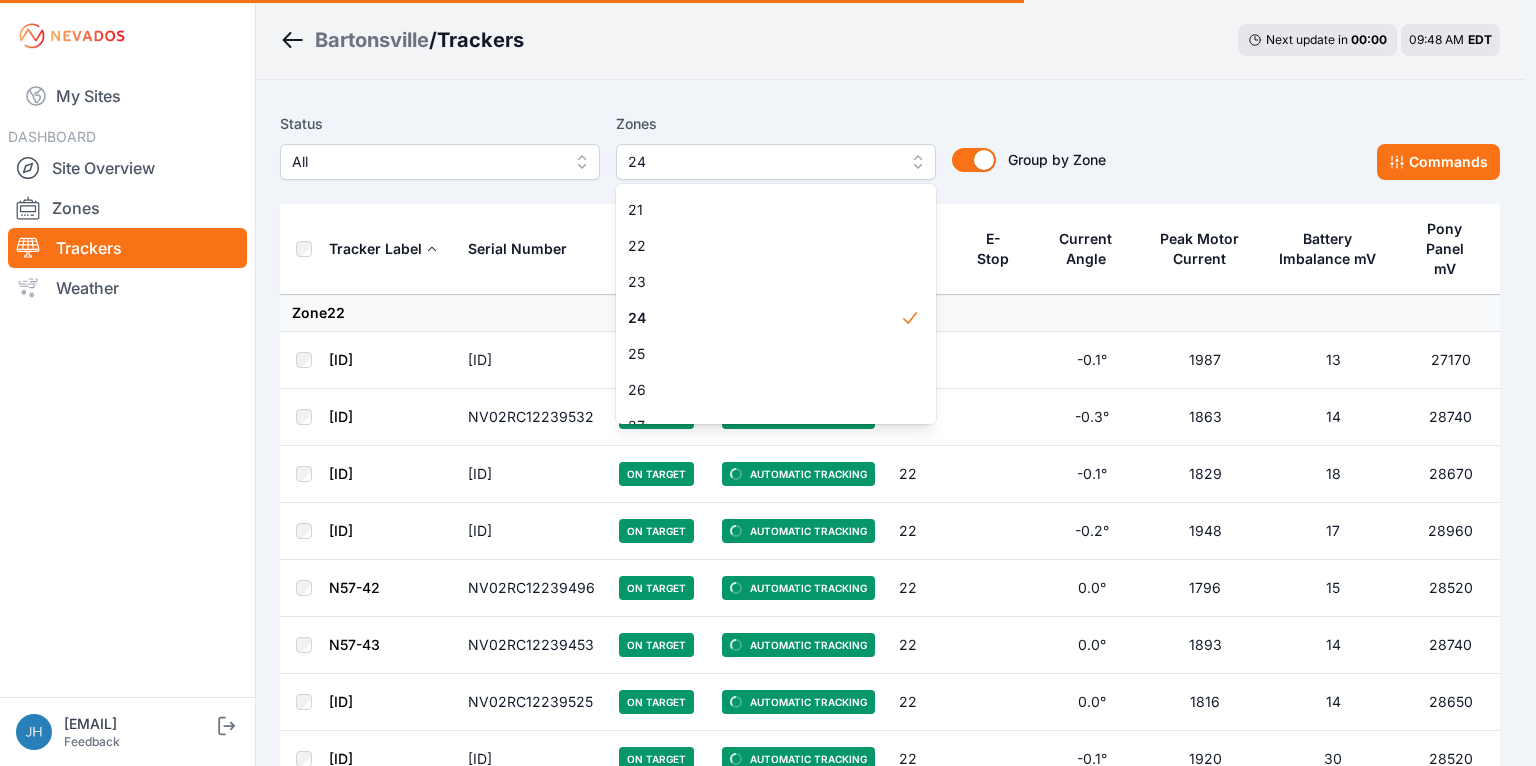 click on "Status All Zones 24 1 2 3 4 5 6 7 8 9 10 11 11-2 12 13 14 15 16 17 18 18-2 19 19-2 20 21 22 23 24 25 26 27 28 29 30 31 32 32-2 33 33-2 34 34-2 35 35-2 36 37 37-2 38 38-2 39 40 41 Group by Zone Group by Zone Commands Tracker Label Serial Number Status Mode Zone E-Stop Current Angle Peak Motor Current Battery Imbalance mV Pony Panel mV Zone 22 N57-38 NV02RC12239454 On Target Automatic Tracking 22 -0.1° 1987 13 27170 N57-39 NV02RC12239532 On Target Automatic Tracking 22 -0.3° 1863 14 28740 N57-40 NV02RC12239455 On Target Automatic Tracking 22 -0.1° 1829 18 28670 N57-41 NV02RC12239524 On Target Automatic Tracking 22 -0.2° 1948 17 28960 N57-42 NV02RC12239496 On Target Automatic Tracking 22 0.0° 1796 15 28520 N57-43 NV02RC12239453 On Target Automatic Tracking 22 0.0° 1893 14 28740 N57-44 NV02RC12239525 On Target Automatic Tracking 22 0.0° 1816 14 28650 N57-45 NV02RC12239508 On Target Automatic Tracking 22 -0.1° 1920 30 28520 N57-46 NV02RC12239509 On Target Automatic Tracking 22 -0.2° 1871 15 28210 N57-47" at bounding box center (890, 3008) 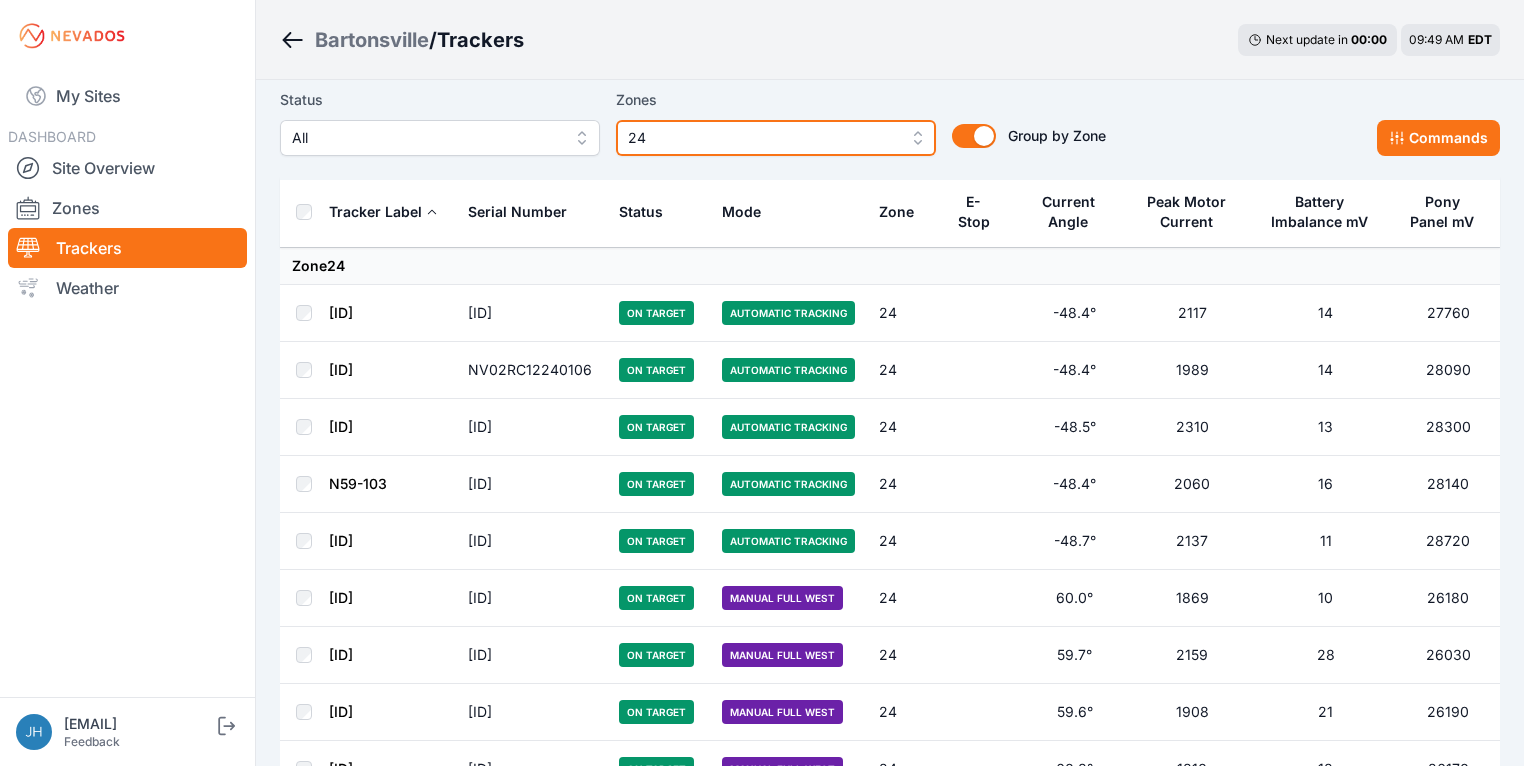 scroll, scrollTop: 0, scrollLeft: 0, axis: both 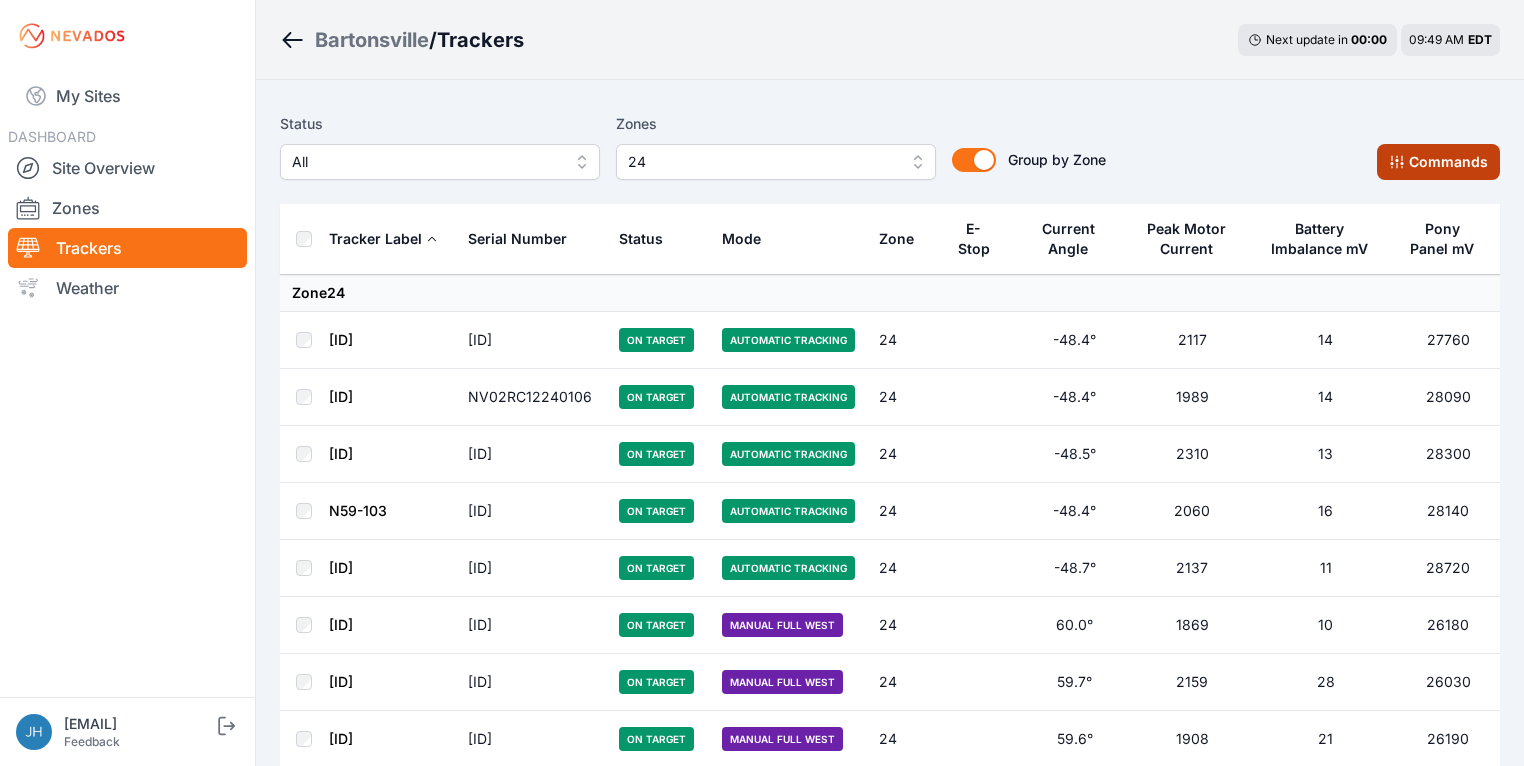 click on "Commands" at bounding box center (1438, 162) 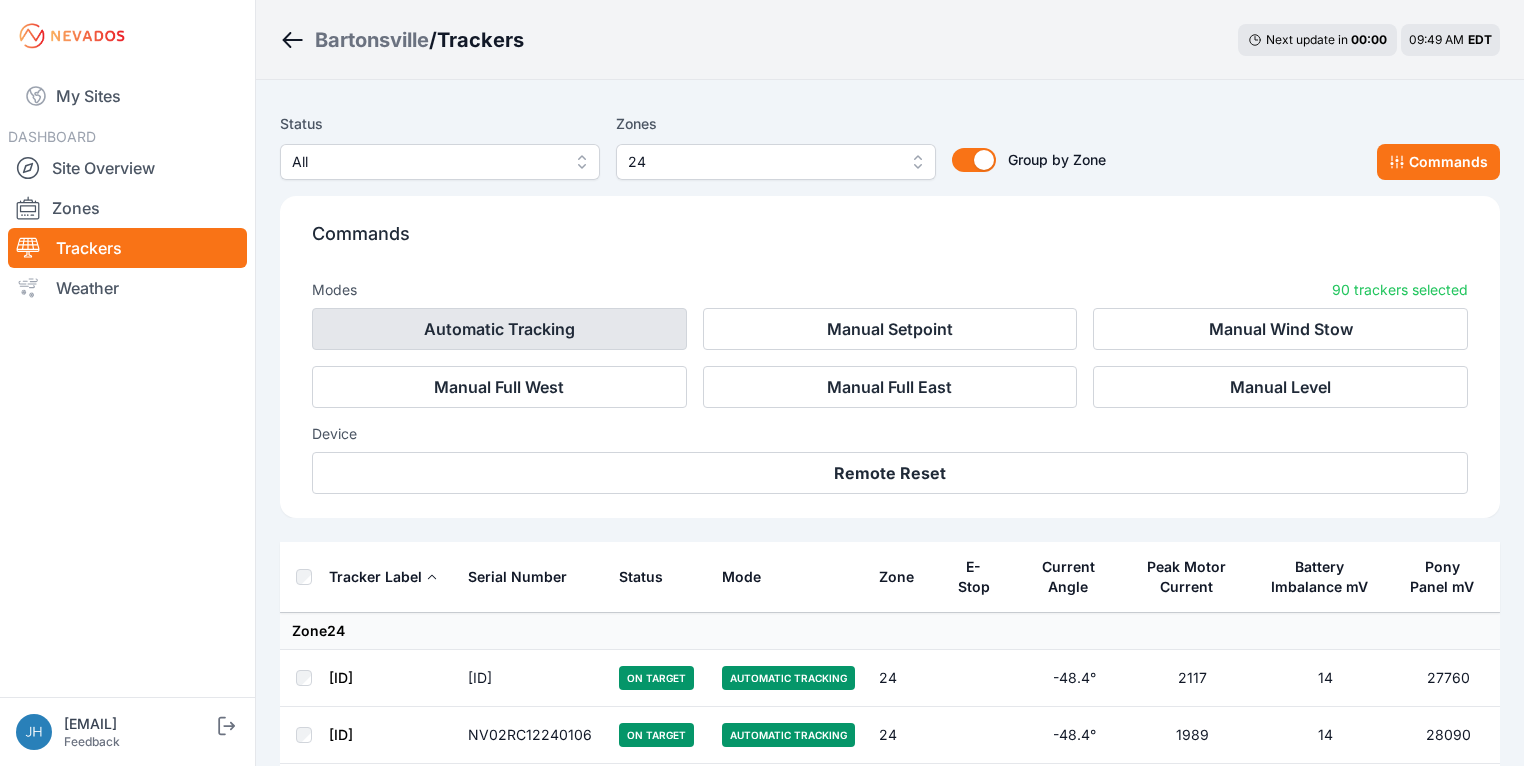 click on "Automatic Tracking" at bounding box center (499, 329) 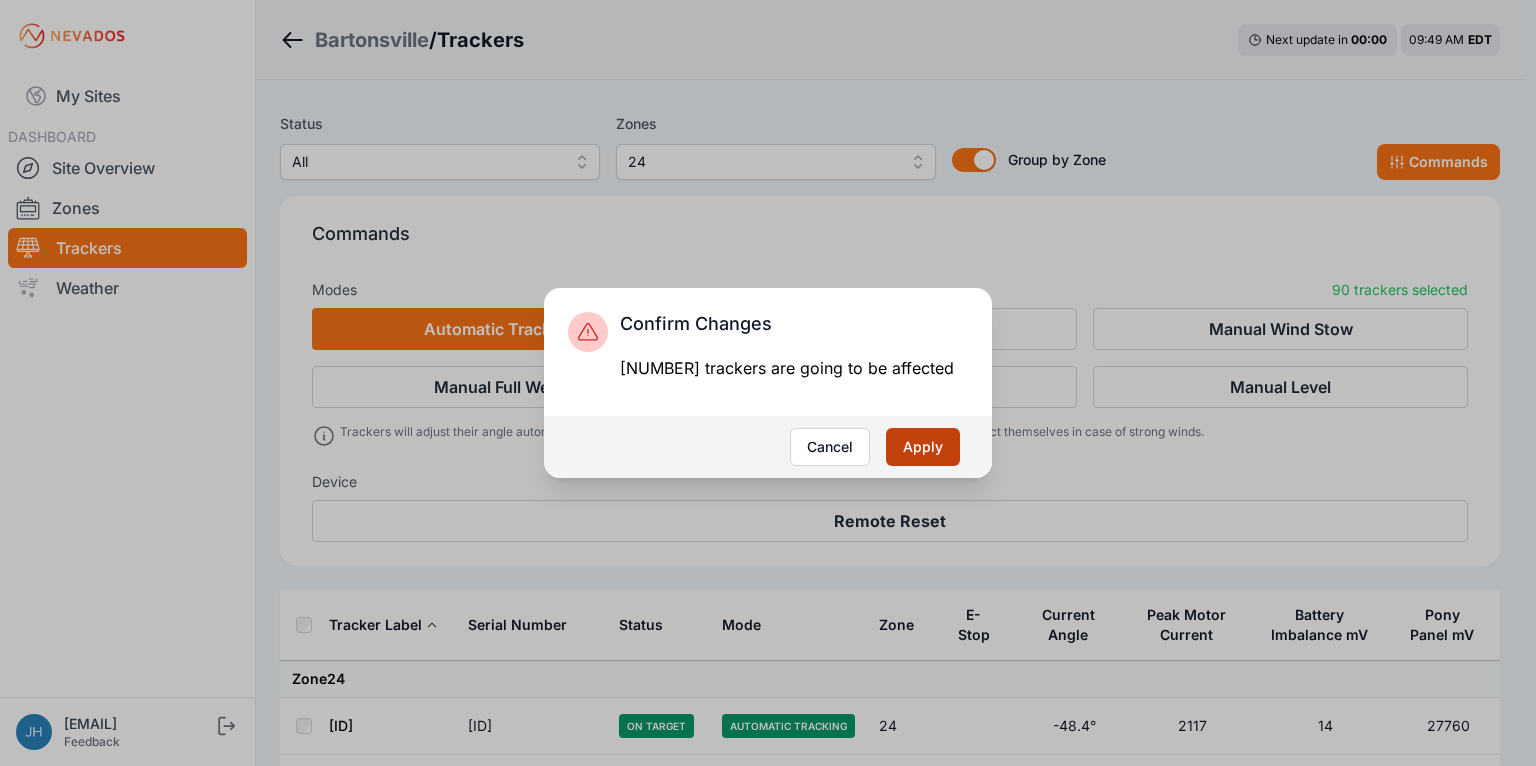 click on "Apply" at bounding box center (923, 447) 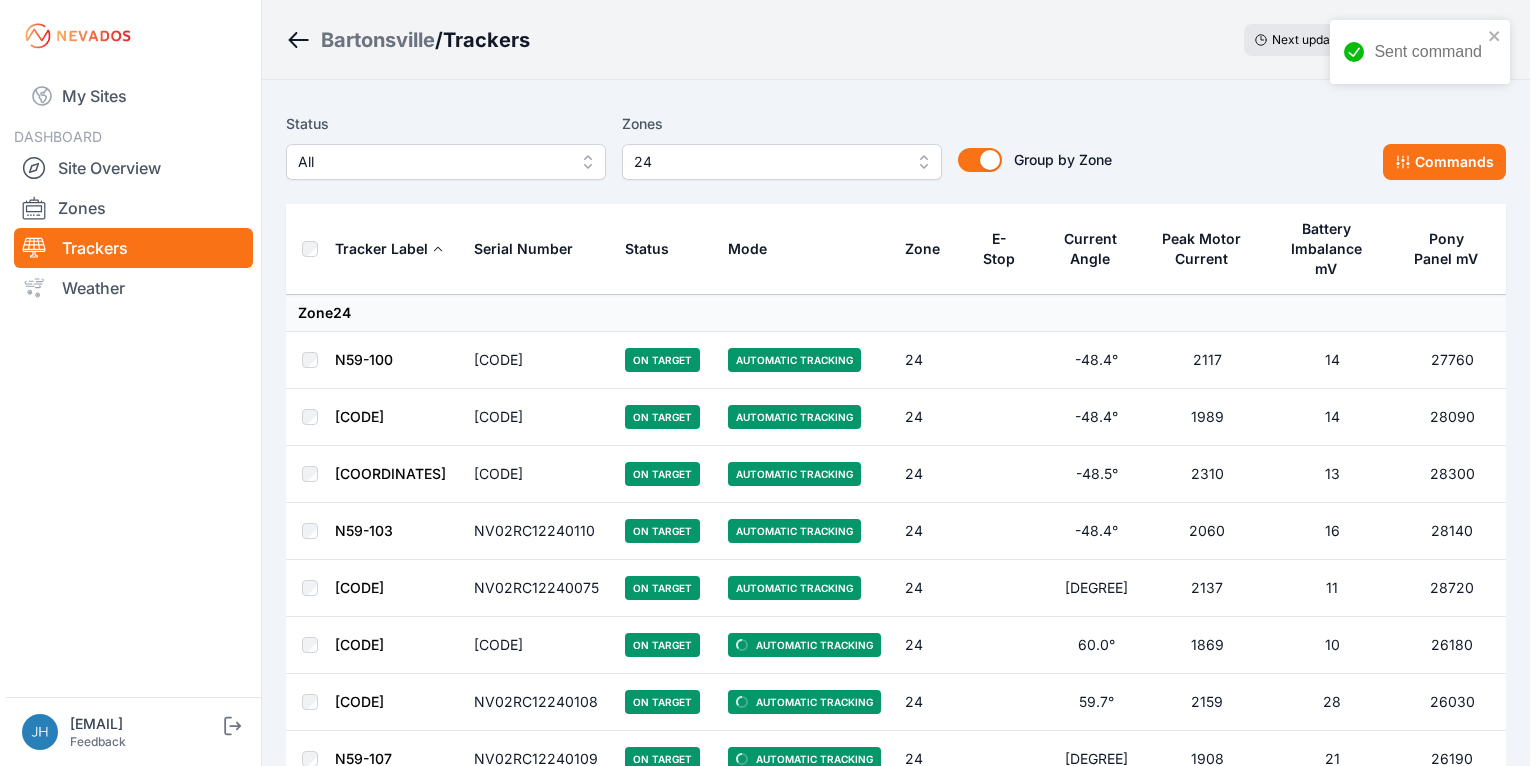 scroll, scrollTop: 0, scrollLeft: 0, axis: both 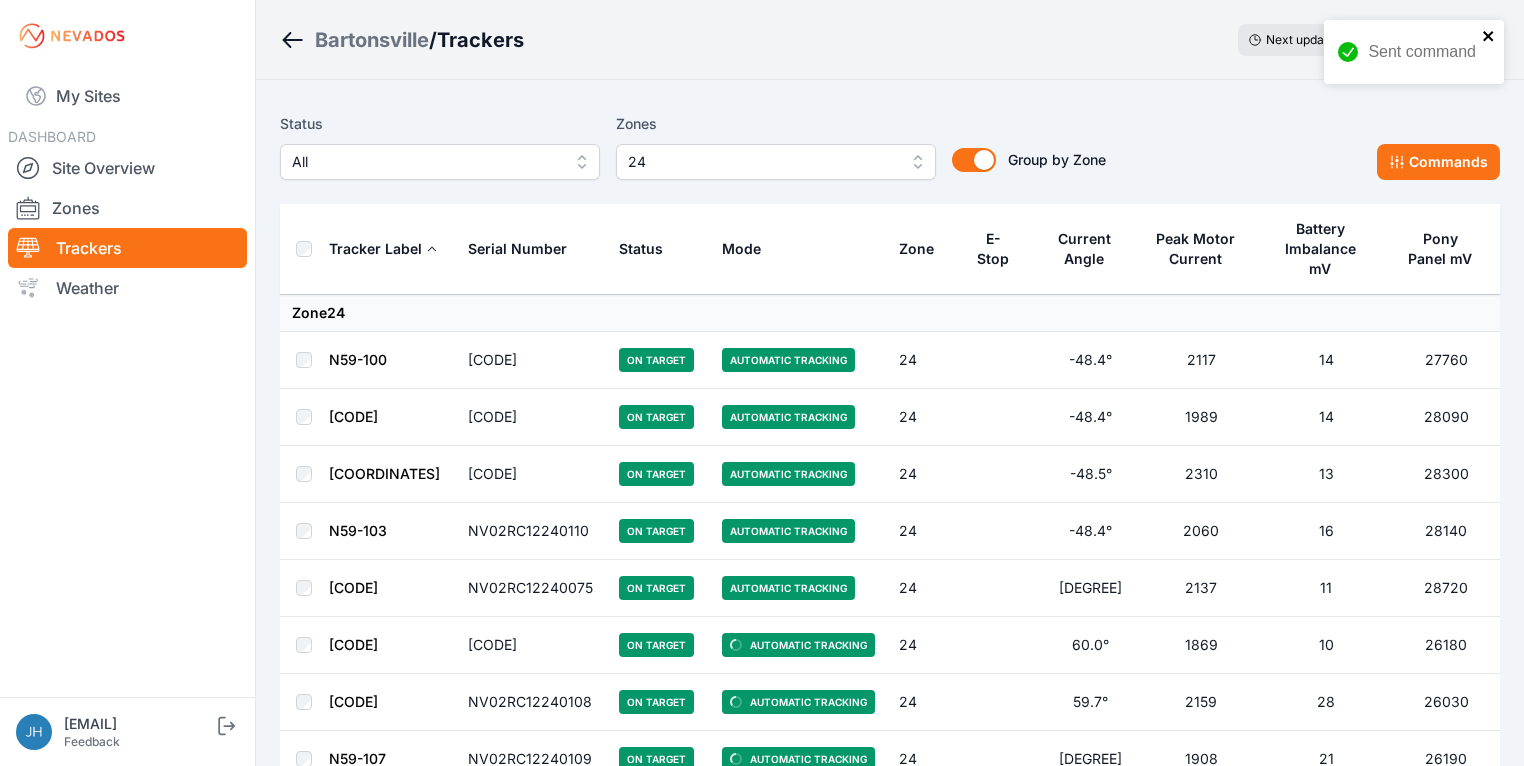 click at bounding box center (1489, 36) 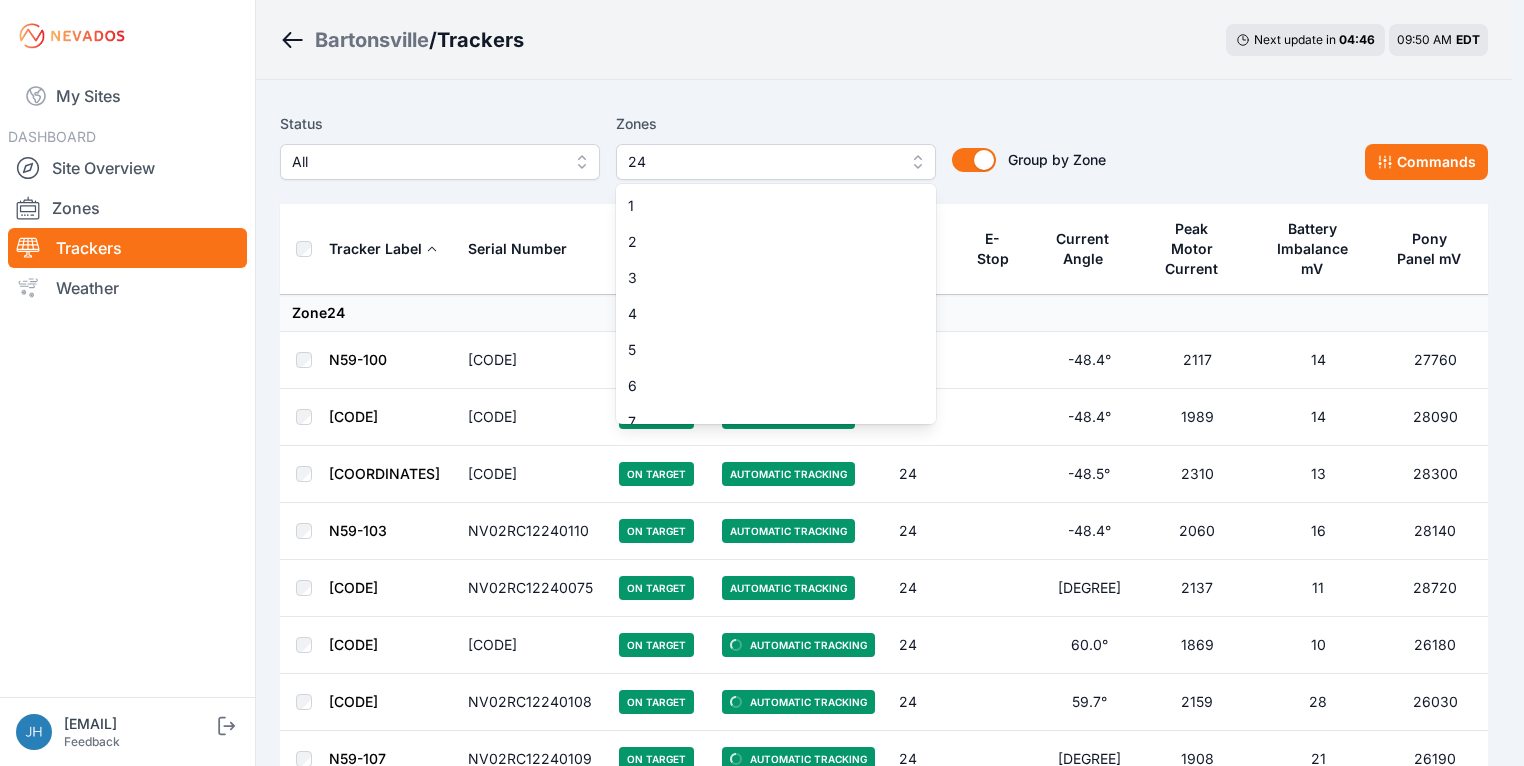click on "24" at bounding box center [776, 162] 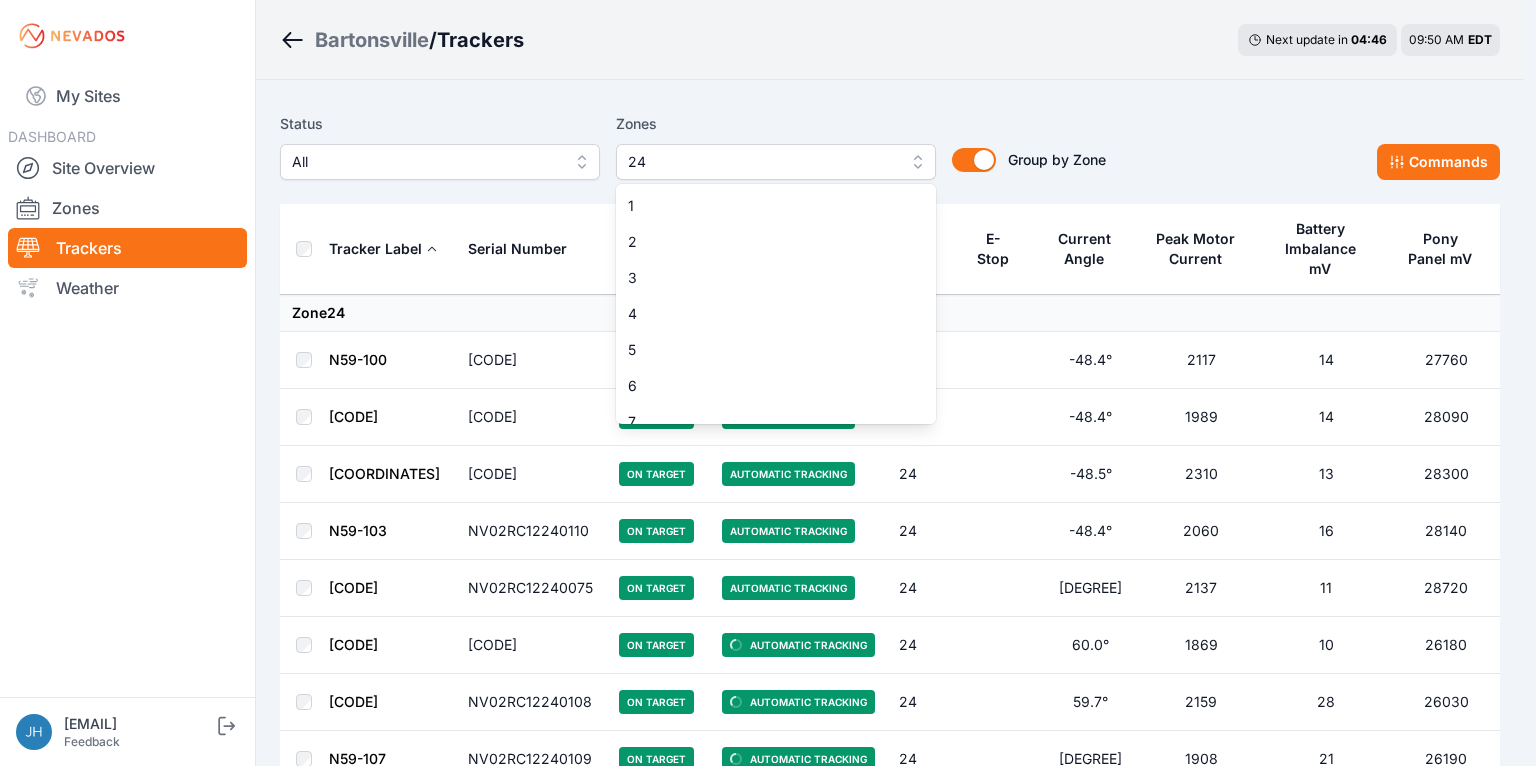 scroll, scrollTop: 736, scrollLeft: 0, axis: vertical 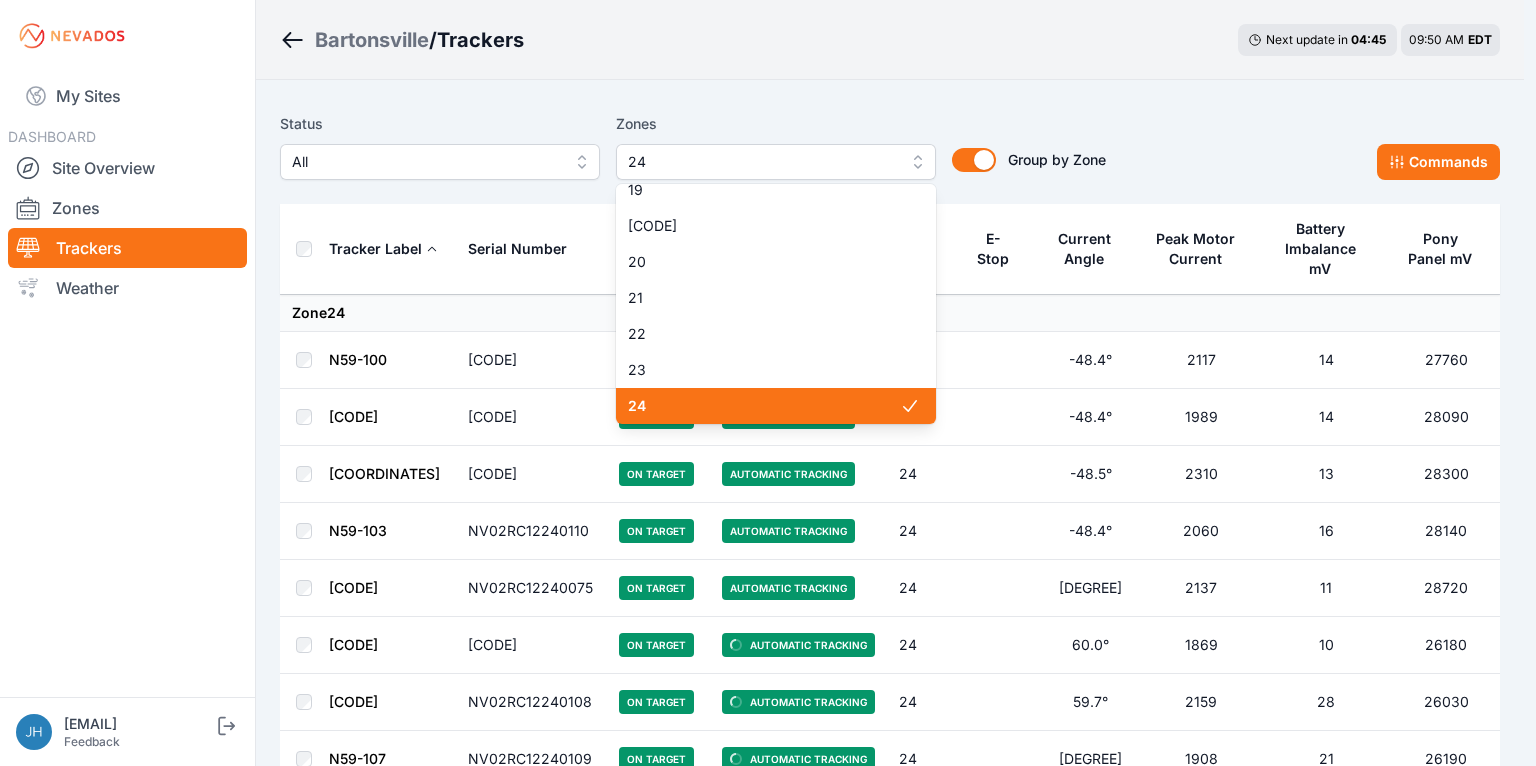 click on "24" at bounding box center [764, 406] 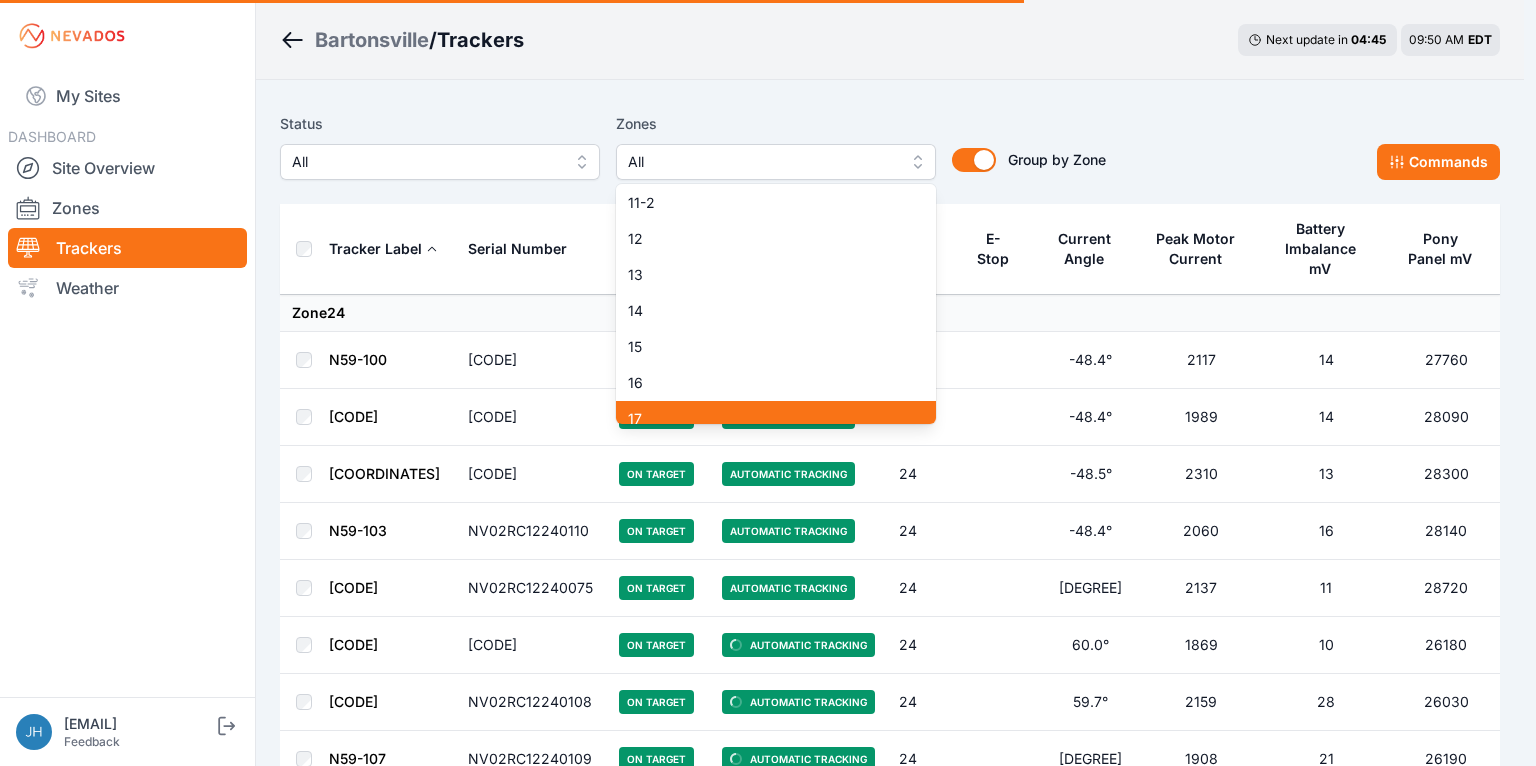 scroll, scrollTop: 256, scrollLeft: 0, axis: vertical 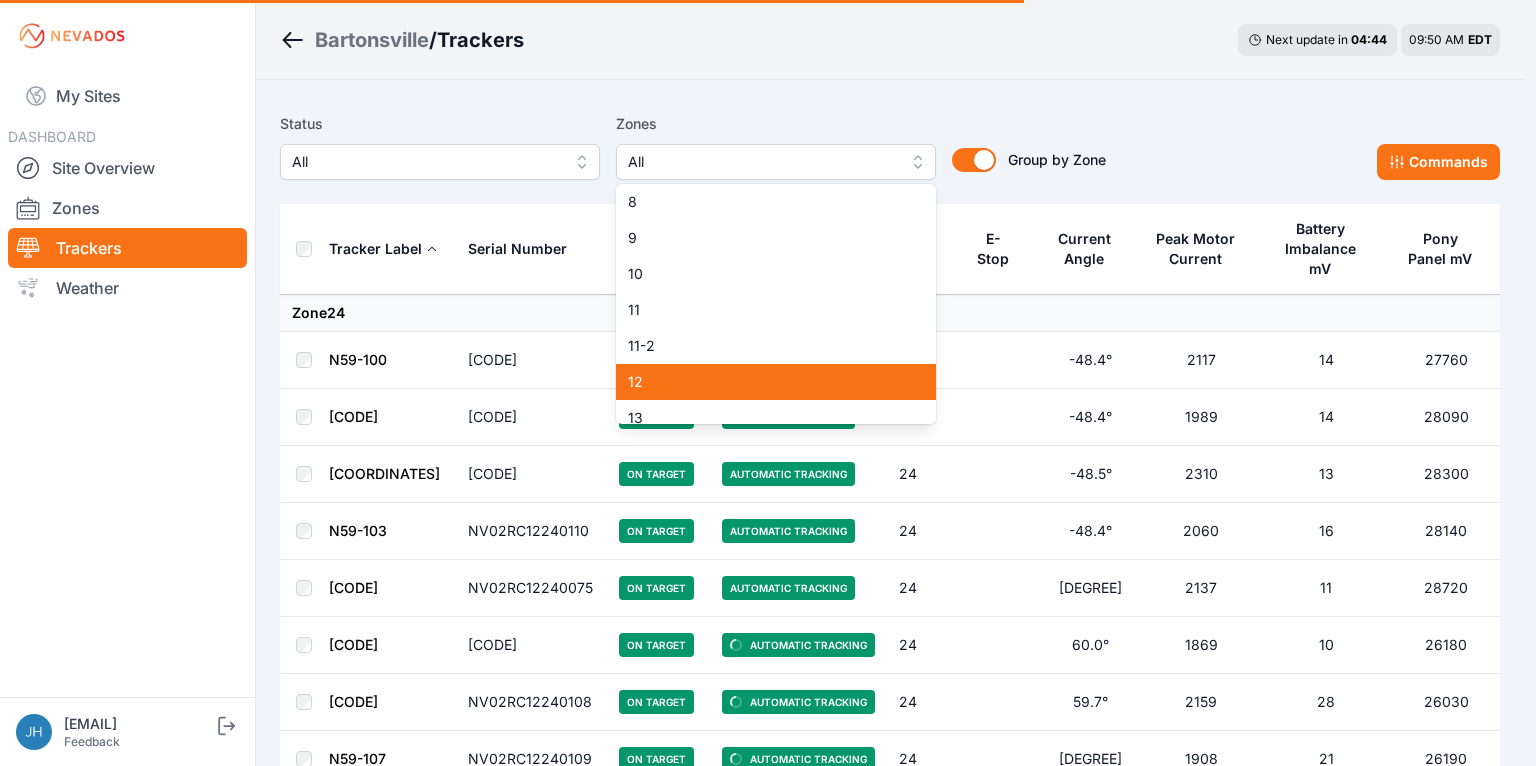 click on "12" at bounding box center [764, 382] 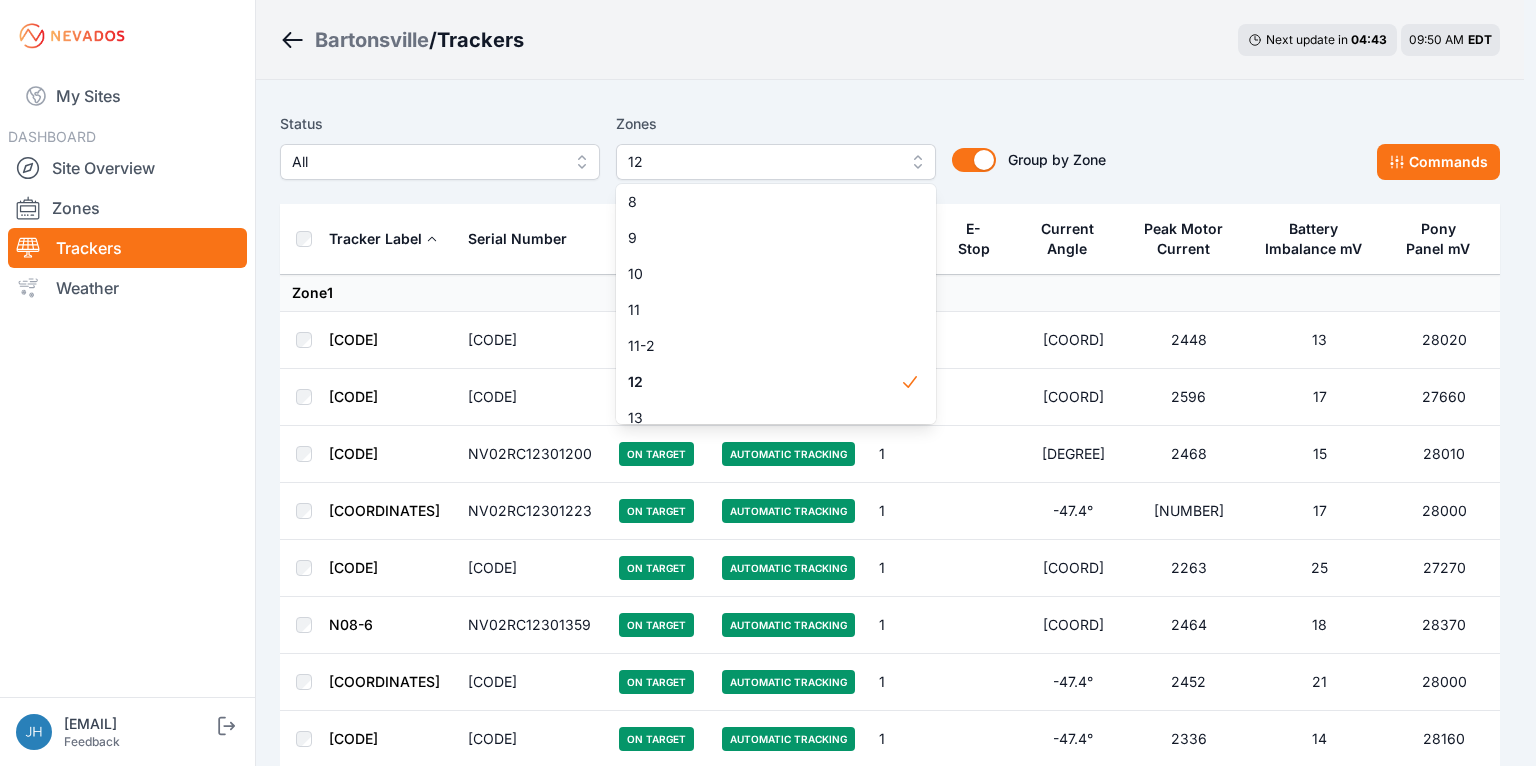 click on "Status All Zones 12 1 2 3 4 5 6 7 8 9 10 11 11-2 12 13 14 15 16 17 18 18-2 19 19-2 20 21 22 23 24 25 26 27 28 29 30 31 32 32-2 33 33-2 34 34-2 35 35-2 36 37 37-2 38 38-2 39 40 41 Group by Zone Group by Zone Commands" at bounding box center (890, 146) 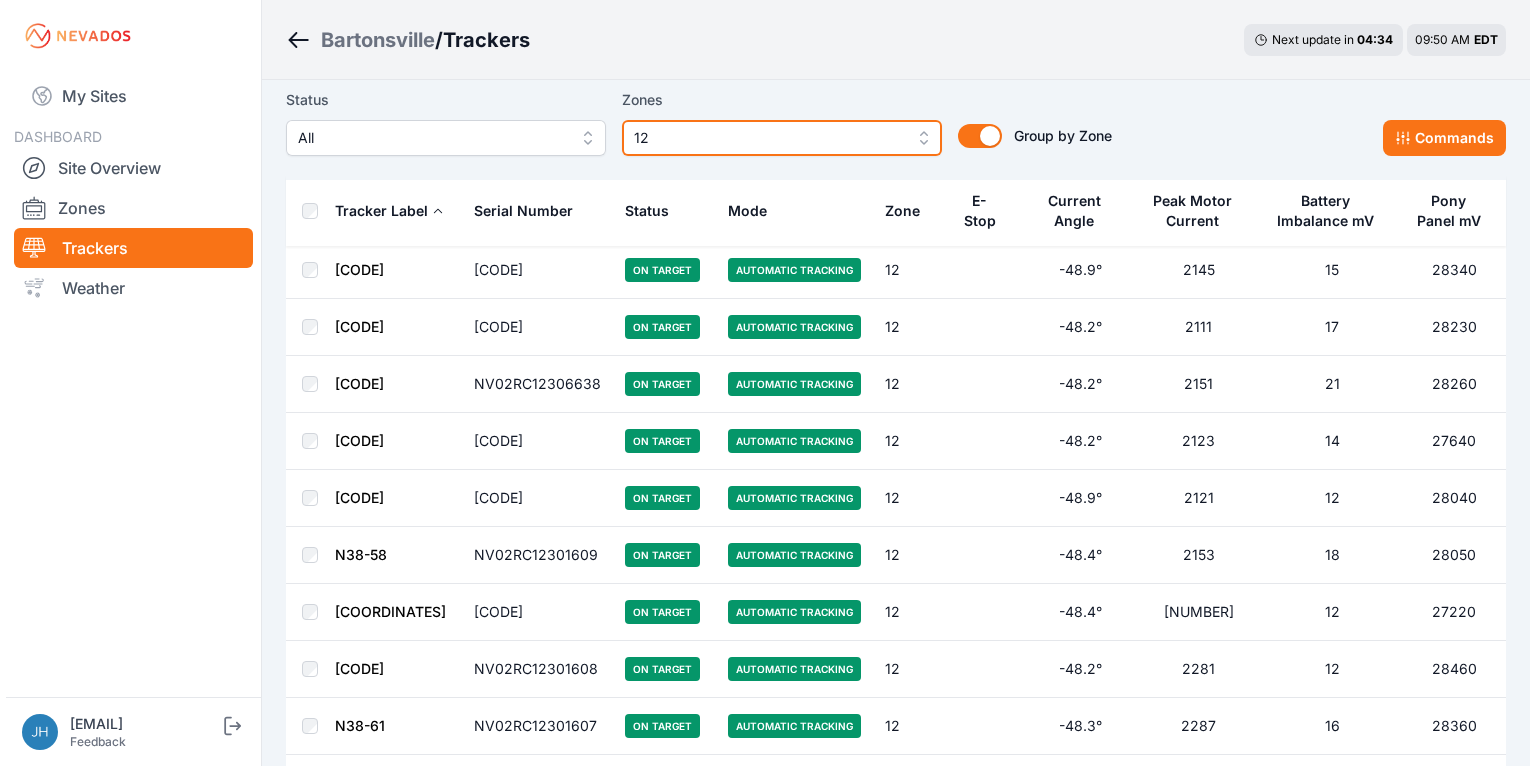 scroll, scrollTop: 3478, scrollLeft: 0, axis: vertical 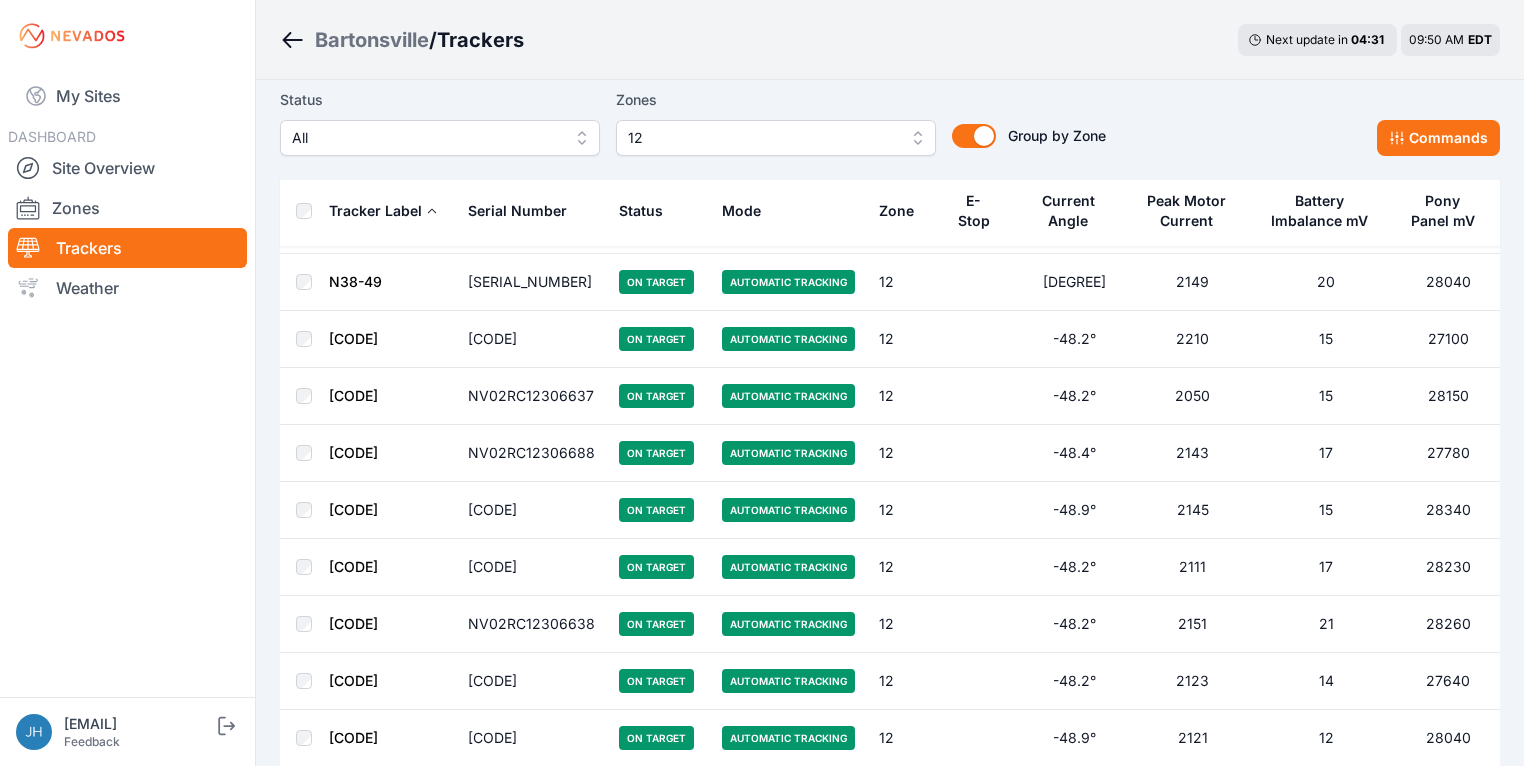 click on "12" at bounding box center [776, 138] 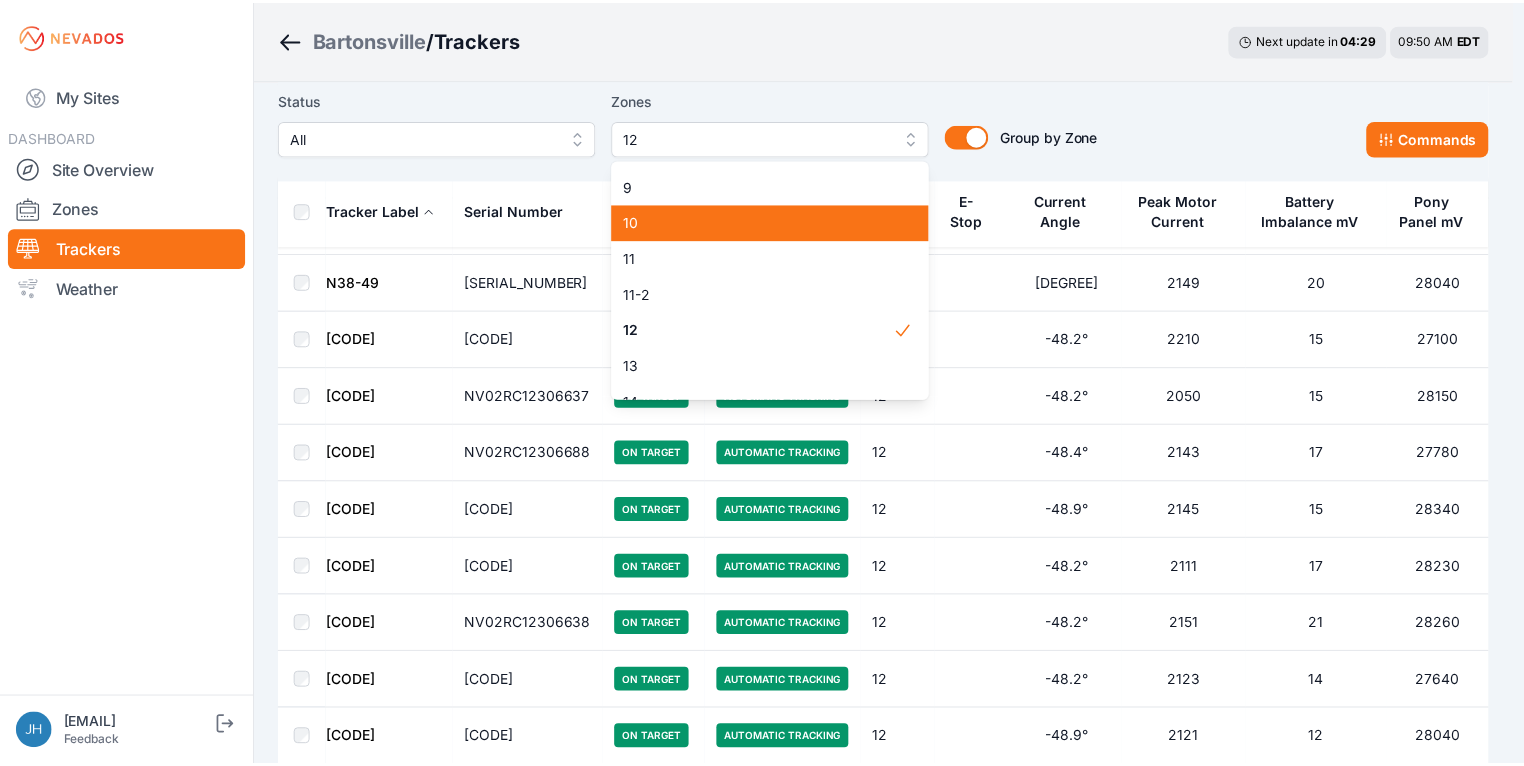 scroll, scrollTop: 312, scrollLeft: 0, axis: vertical 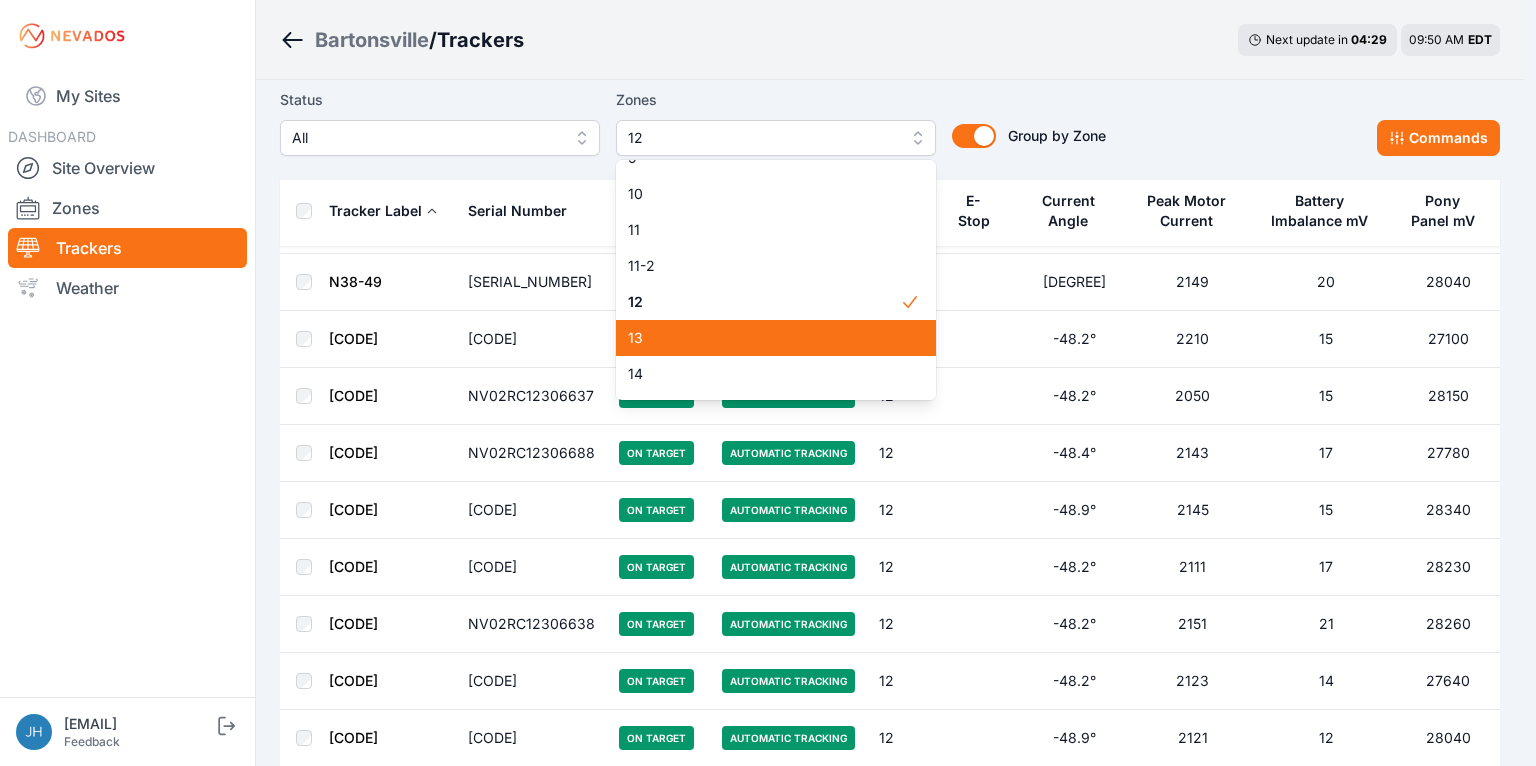 click on "13" at bounding box center (764, 338) 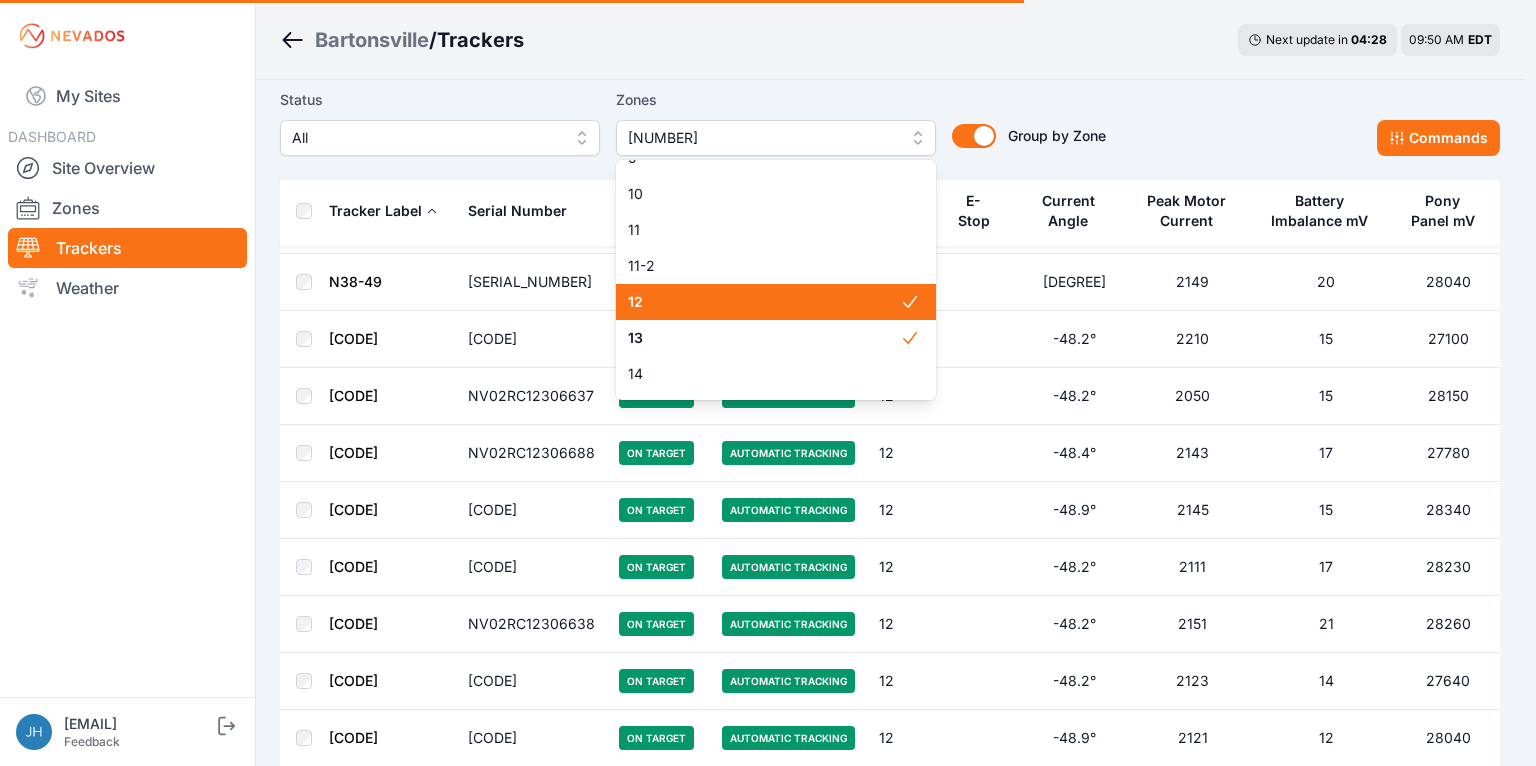 click on "12" at bounding box center [764, 302] 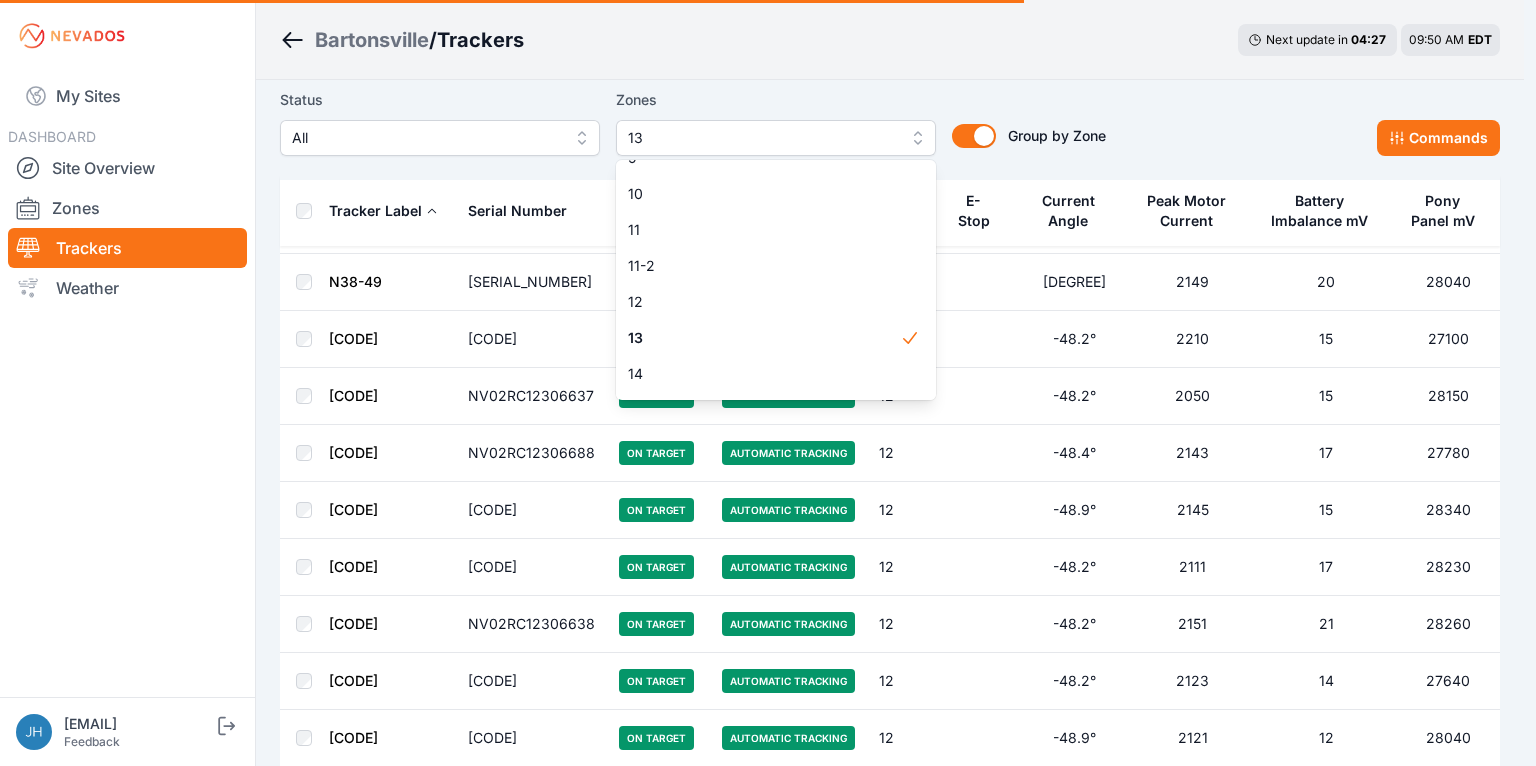 click on "Status All Zones 13 1 2 3 4 5 6 7 8 9 10 11 11-2 12 13 14 15 16 17 18 18-2 19 19-2 20 21 22 23 24 25 26 27 28 29 30 31 32 32-2 33 33-2 34 34-2 35 35-2 36 37 37-2 38 38-2 39 40 41 Group by Zone Group by Zone Commands" at bounding box center (890, 122) 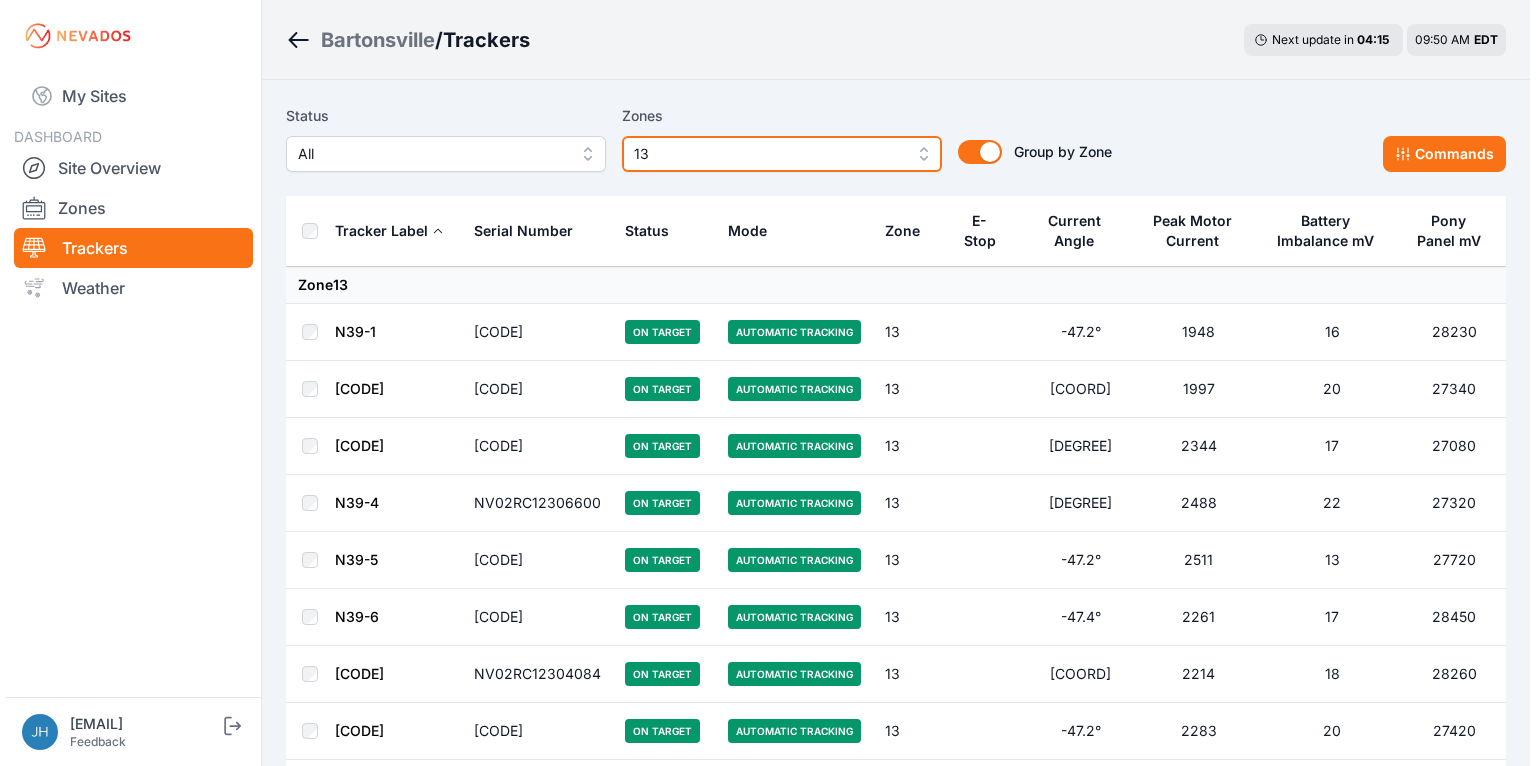 scroll, scrollTop: 0, scrollLeft: 0, axis: both 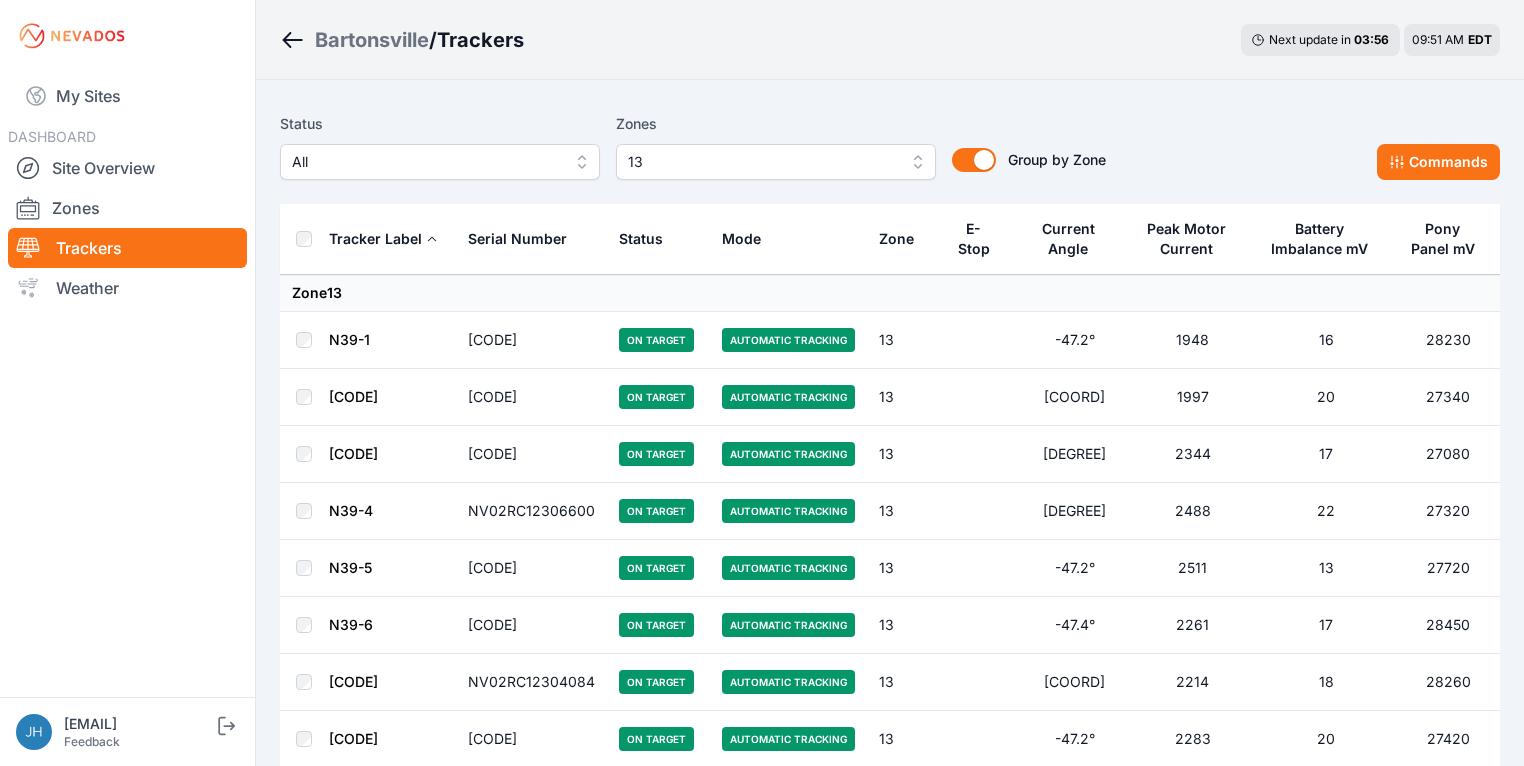 click on "13" at bounding box center [776, 162] 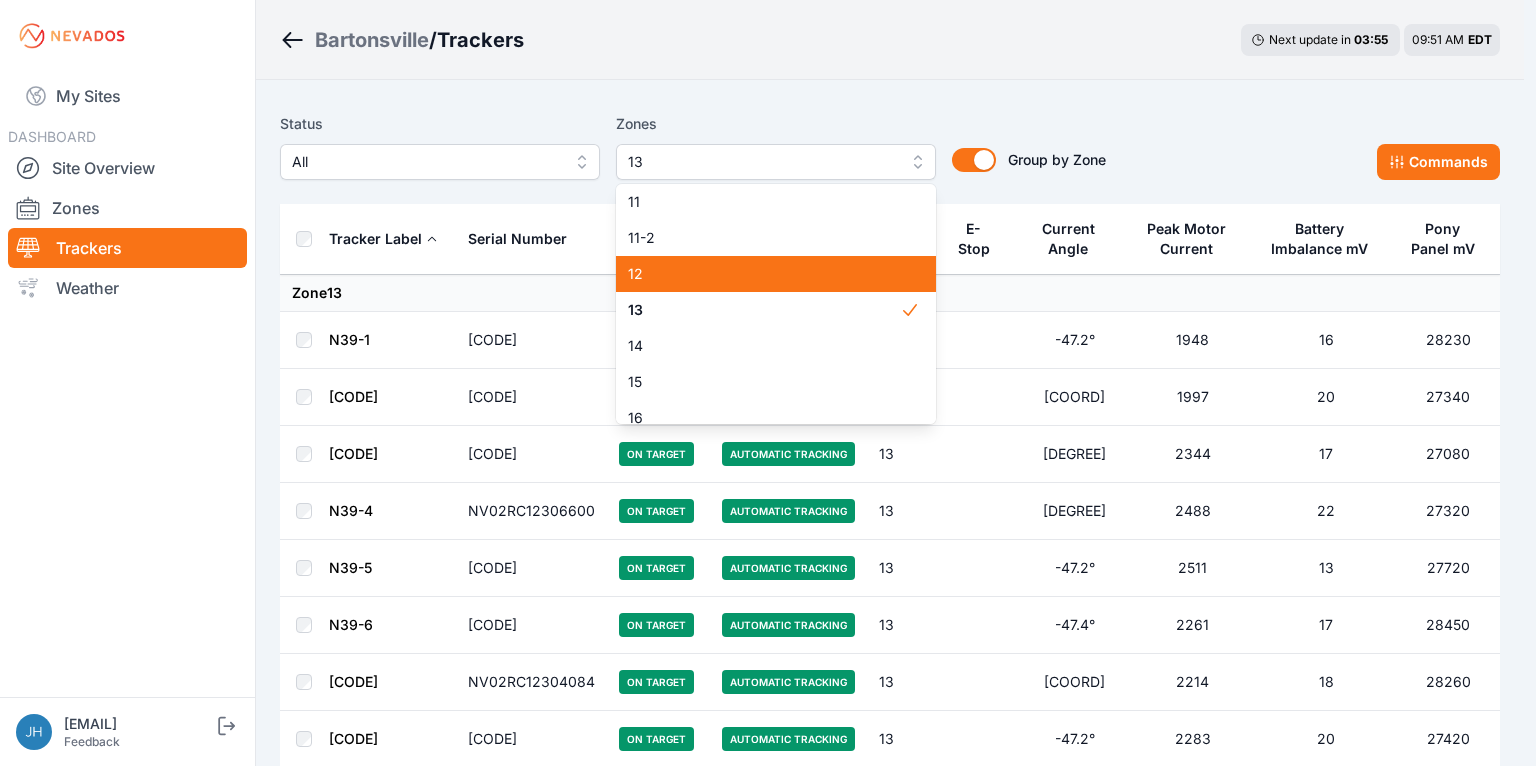 scroll, scrollTop: 428, scrollLeft: 0, axis: vertical 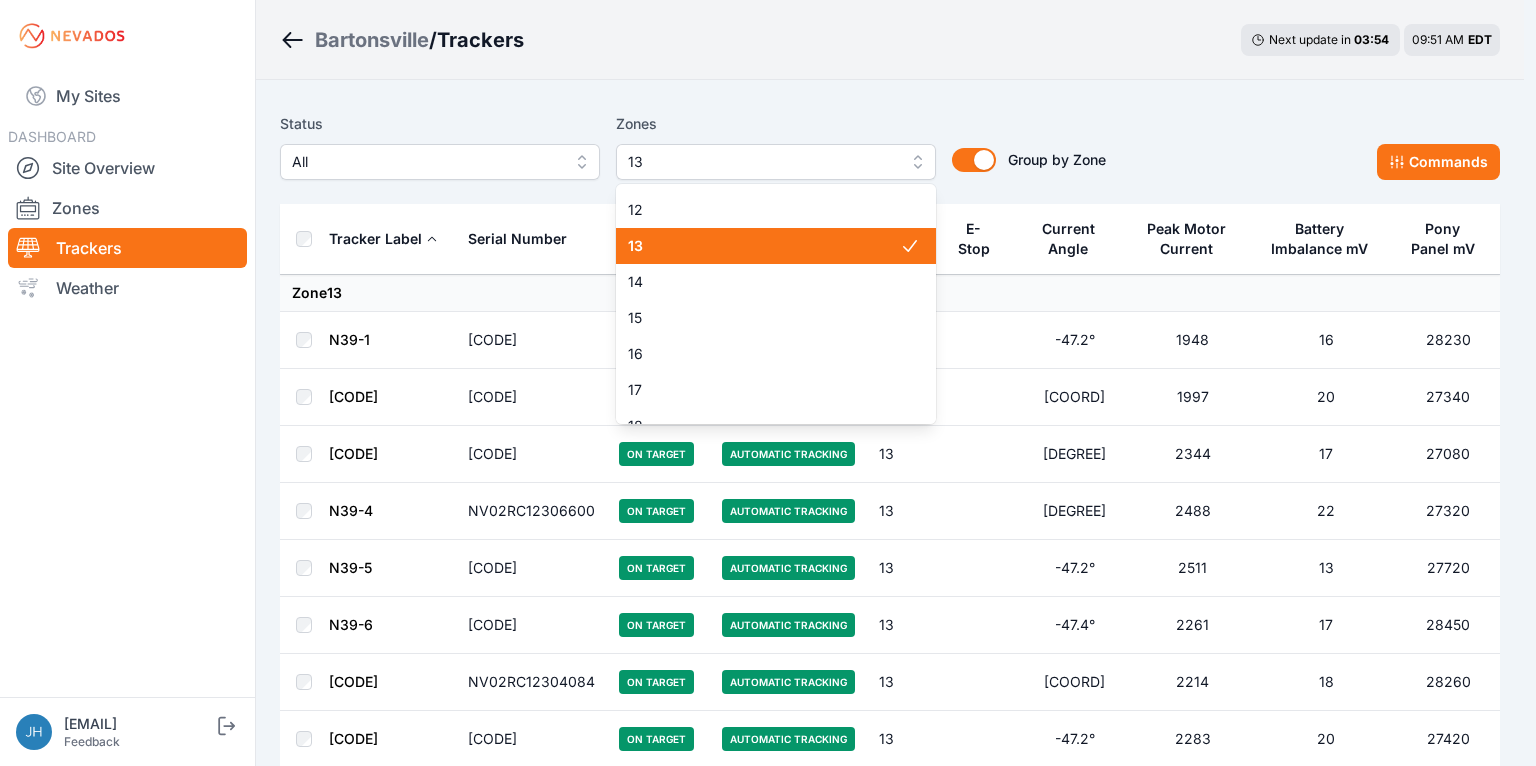 click on "13" at bounding box center (764, 246) 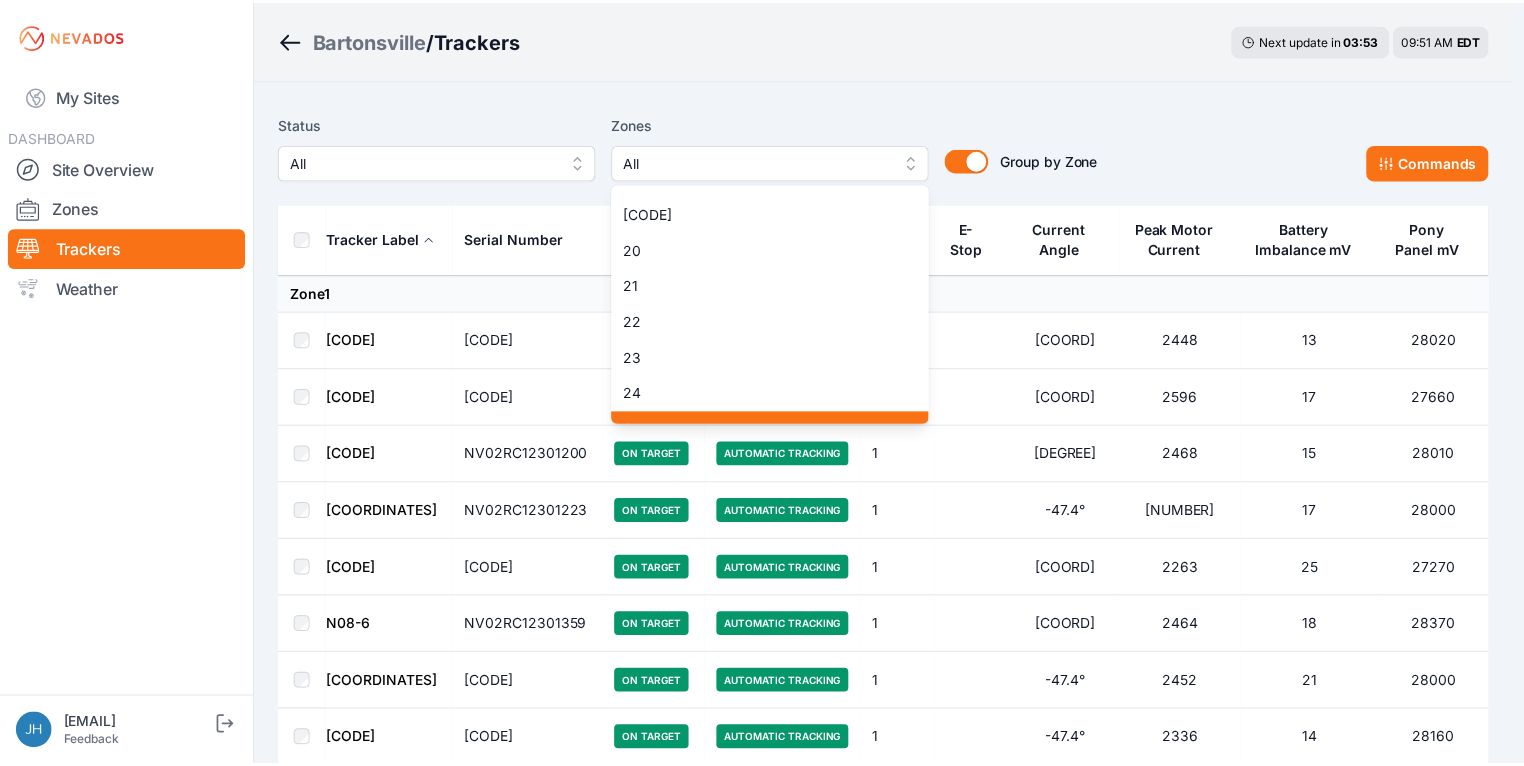 scroll, scrollTop: 828, scrollLeft: 0, axis: vertical 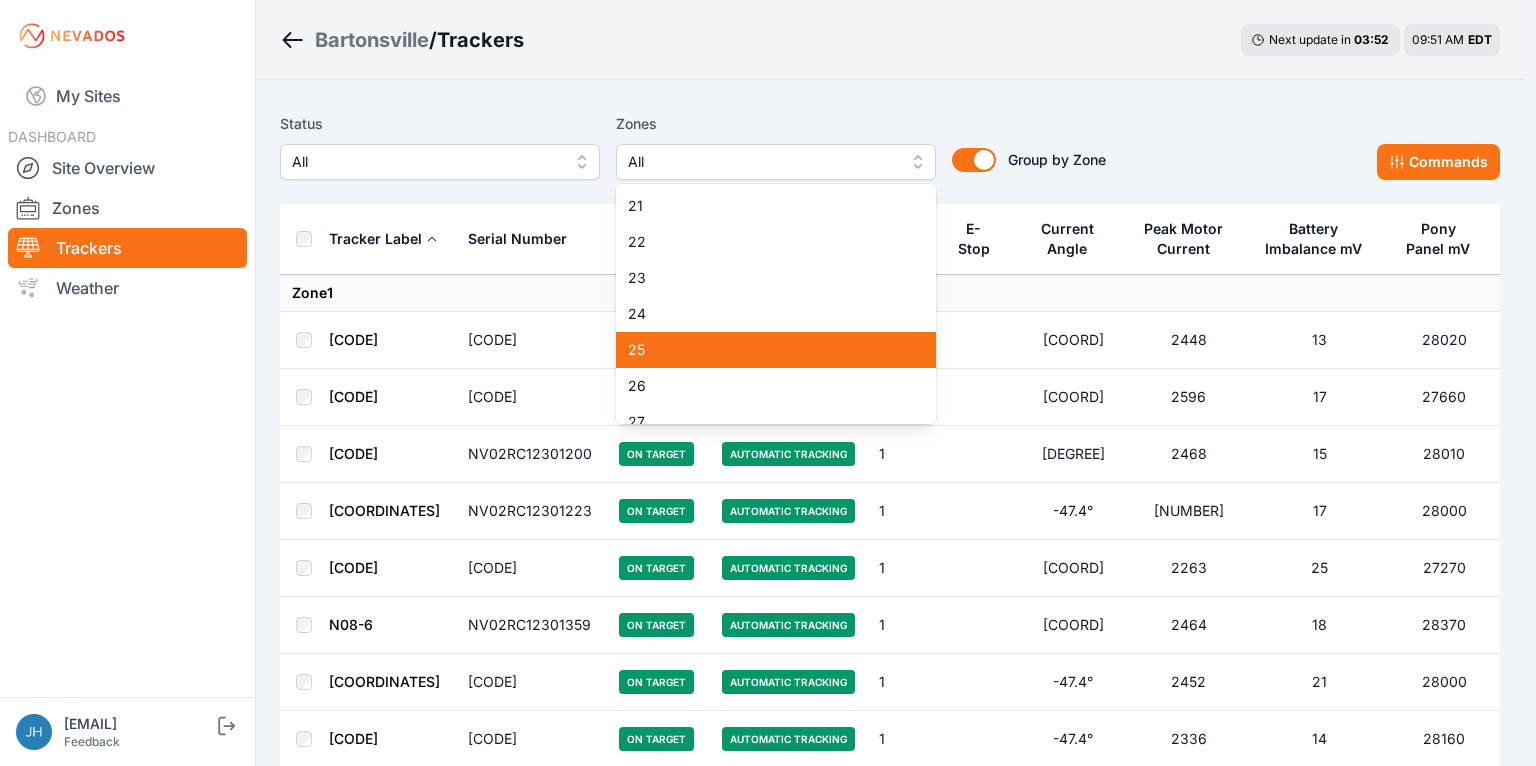 click on "25" at bounding box center (764, 350) 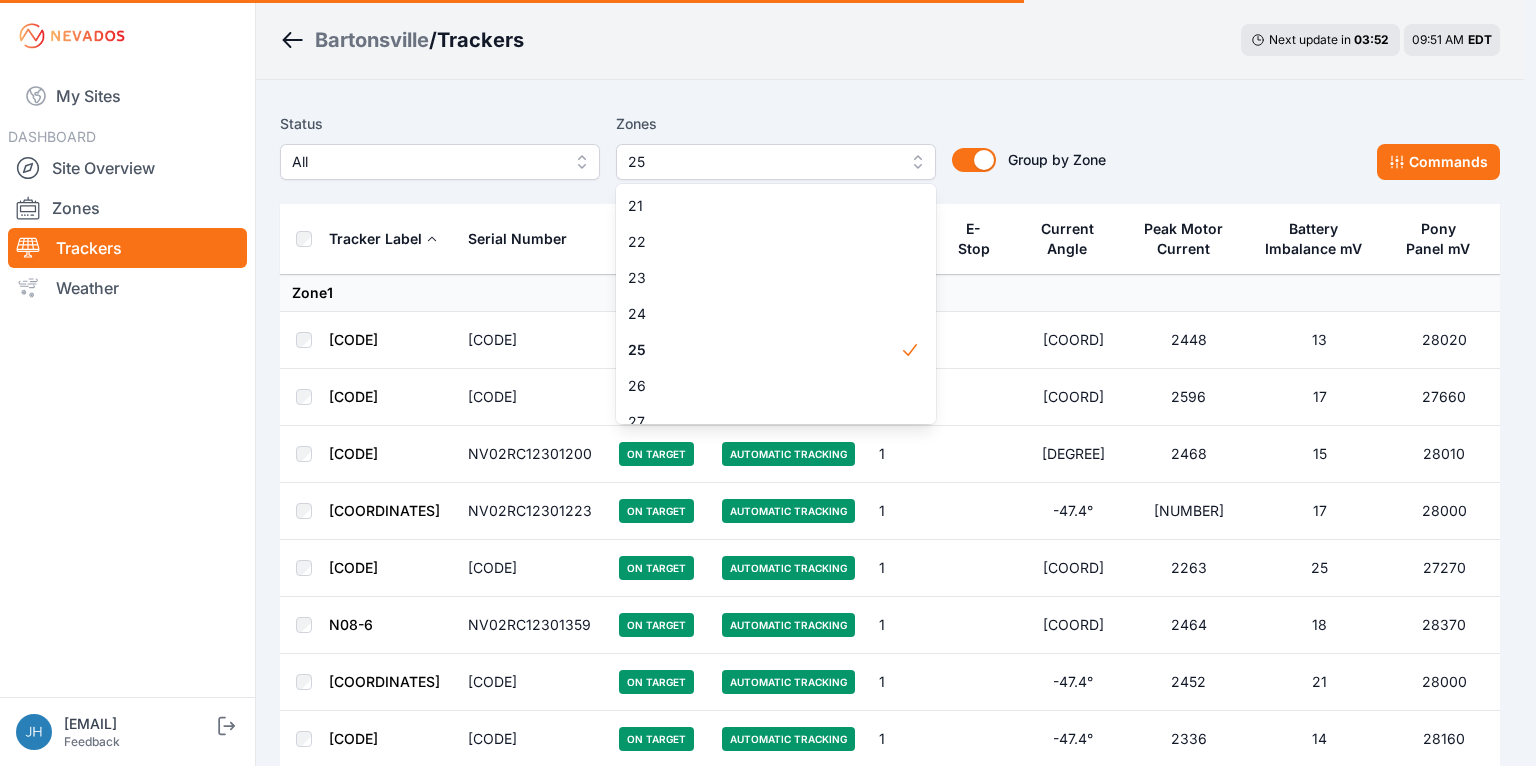 click on "Bartonsville  /  Trackers Next update in   03 : 52 09:51 AM EDT Status All Zones 25 1 2 3 4 5 6 7 8 9 10 11 11-2 12 13 14 15 16 17 18 18-2 19 19-2 20 21 22 23 24 25 26 27 28 29 30 31 32 32-2 33 33-2 34 34-2 35 35-2 36 37 37-2 38 38-2 39 40 41 Group by Zone Group by Zone Commands Tracker Label Serial Number Status Mode Zone E-Stop Current Angle Peak Motor Current Battery Imbalance mV Pony Panel mV Zone  1 N08-1 NV02RC12301196 On Target Automatic Tracking 1 -47.3° 2448 13 28020 N08-2 NV02RC12301358 On Target Automatic Tracking 1 -47.3° 2596 17 27660 N08-3 NV02RC12301200 On Target Automatic Tracking 1 -47.5° 2468 15 28010 N08-4 NV02RC12301223 On Target Automatic Tracking 1 -47.4° 2598 17 28000 N08-5 NV02RC12301388 On Target Automatic Tracking 1 -47.0° 2263 25 27270 N08-6 NV02RC12301359 On Target Automatic Tracking 1 -47.3° 2464 18 28370 N08-7 NV02RC12301356 On Target Automatic Tracking 1 -47.4° 2452 21 28000 N08-8 NV02RC12301384 On Target Automatic Tracking 1 -47.4° 2336 14 28160 N08-9 NV02RC12301357 1" at bounding box center [762, 0] 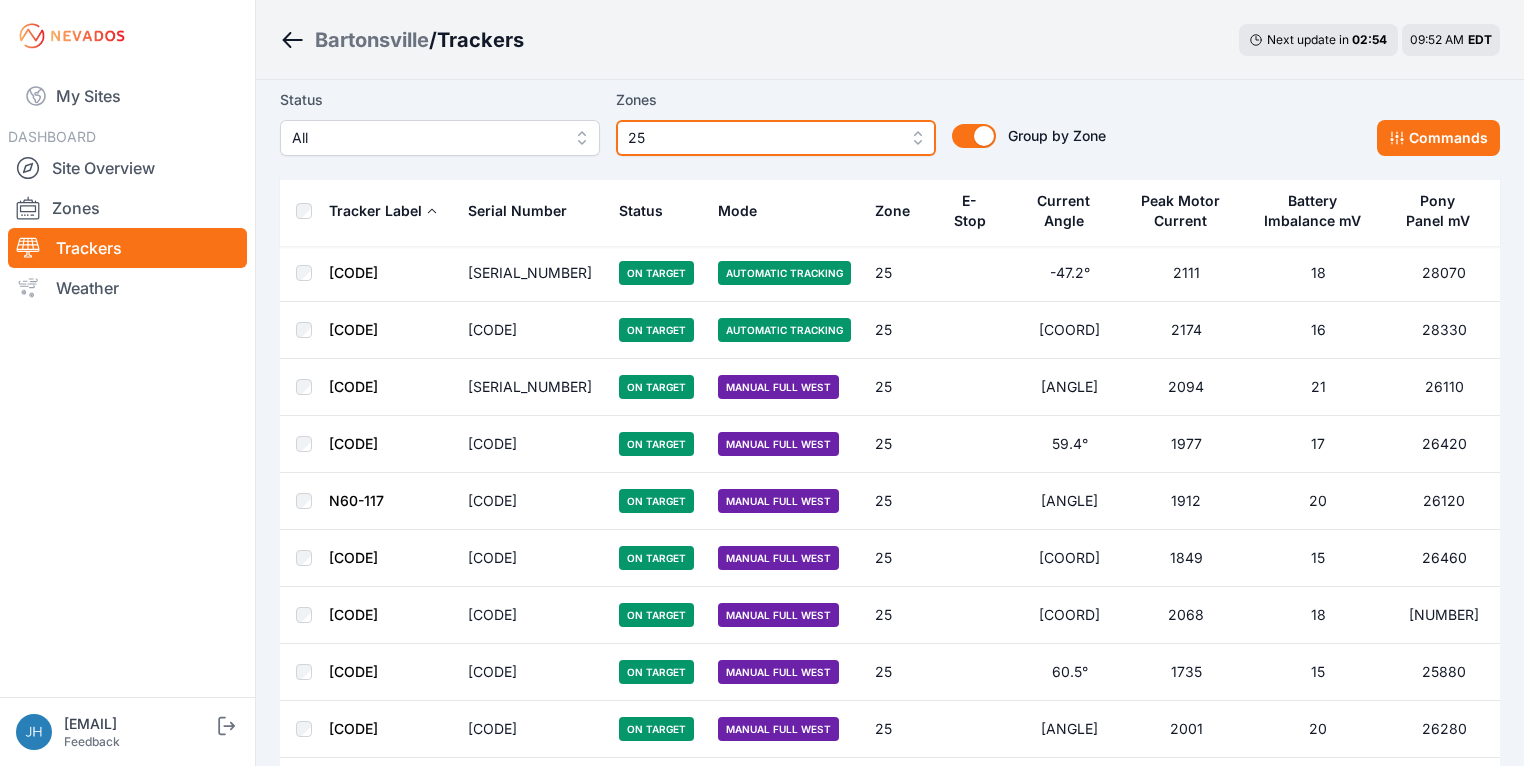scroll, scrollTop: 1840, scrollLeft: 0, axis: vertical 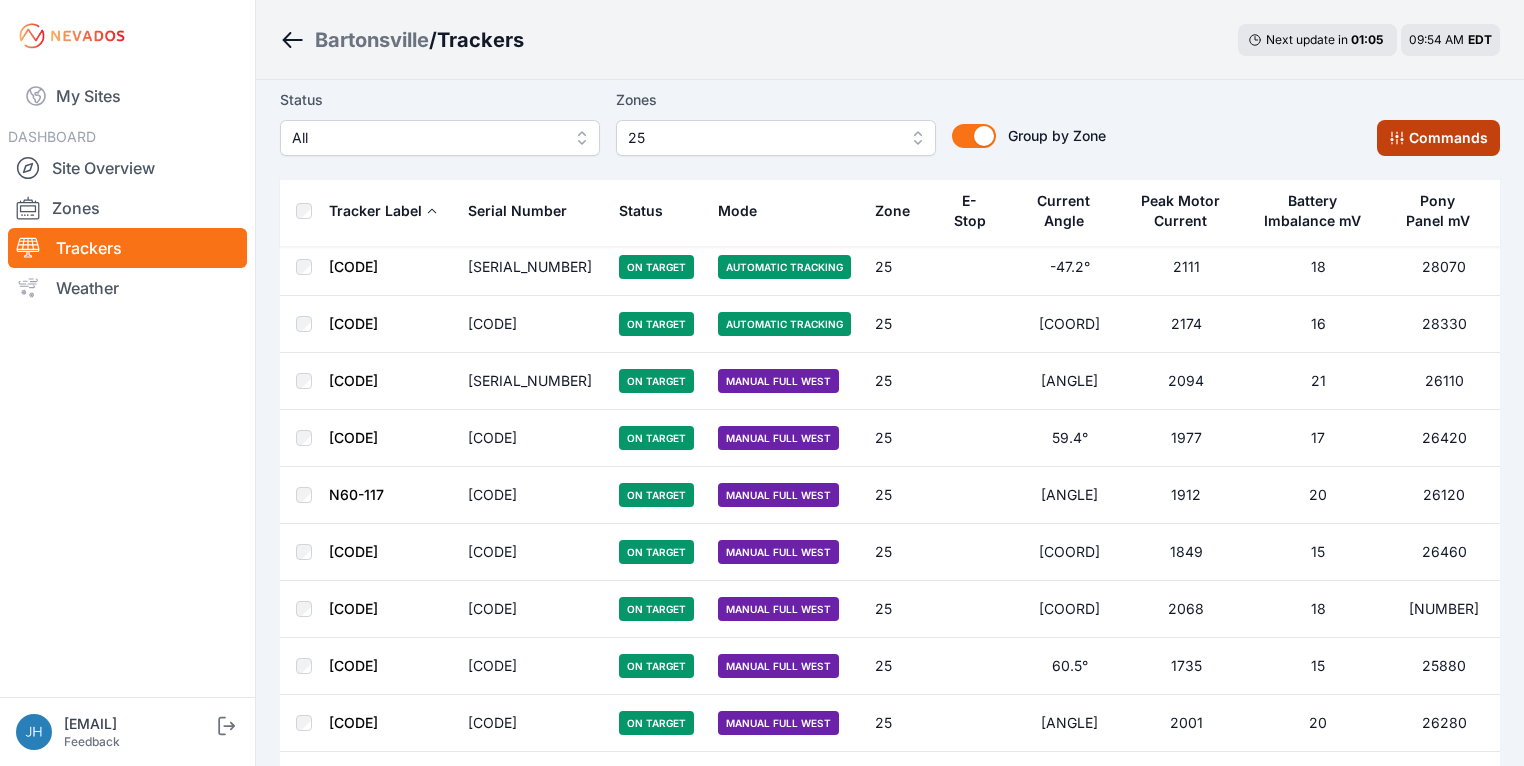 click on "Commands" at bounding box center [1438, 138] 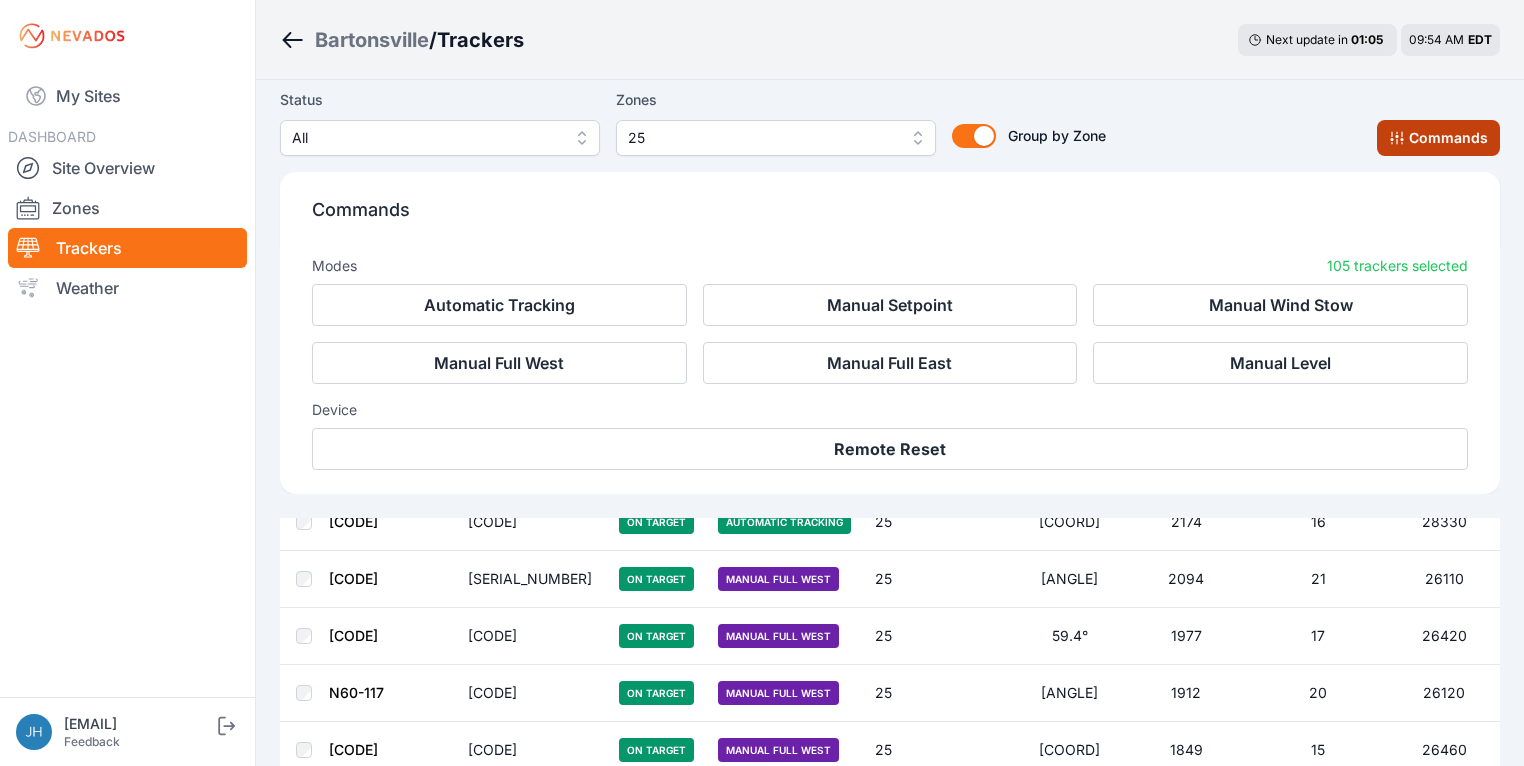 scroll, scrollTop: 2176, scrollLeft: 0, axis: vertical 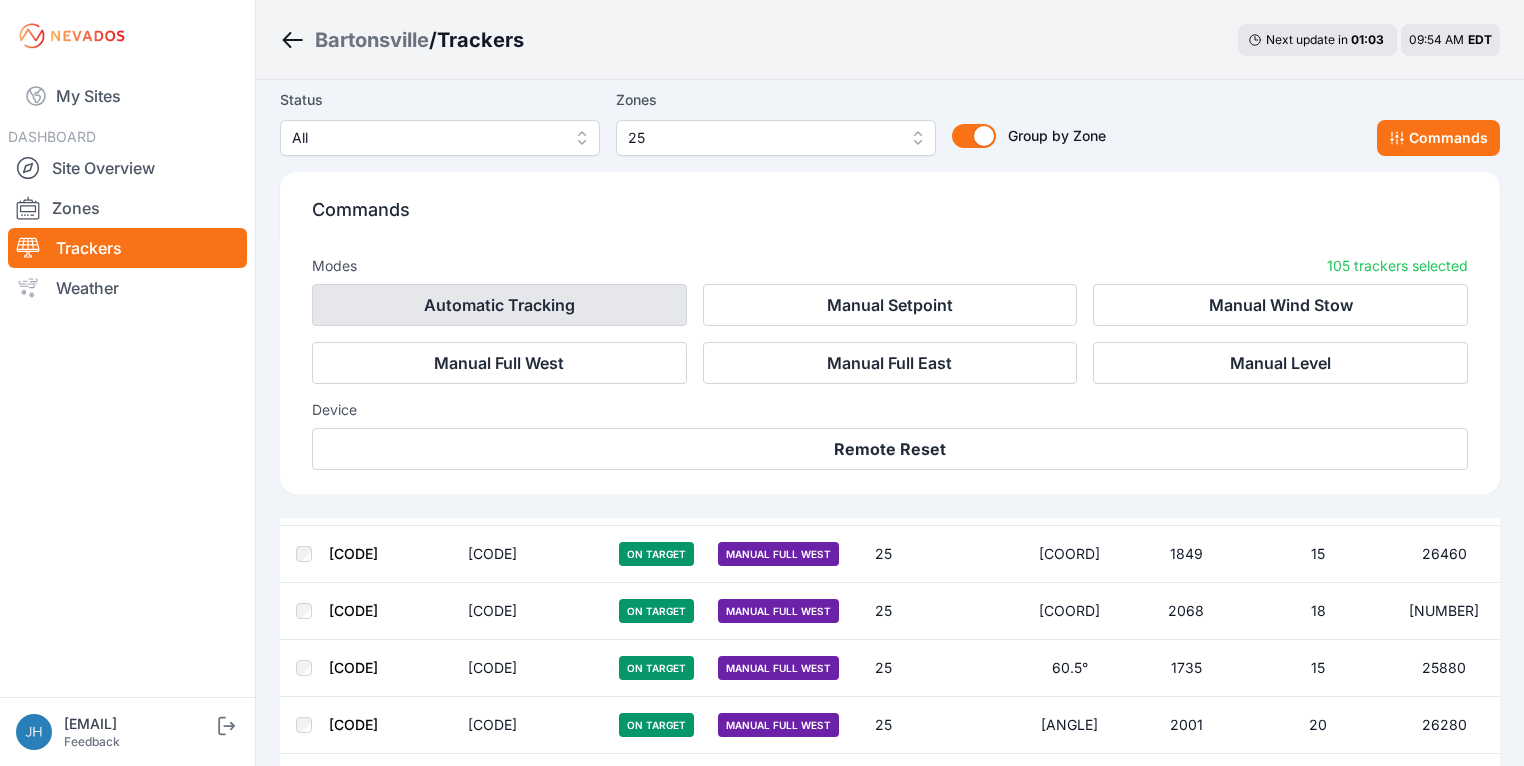 click on "Automatic Tracking" at bounding box center [499, 305] 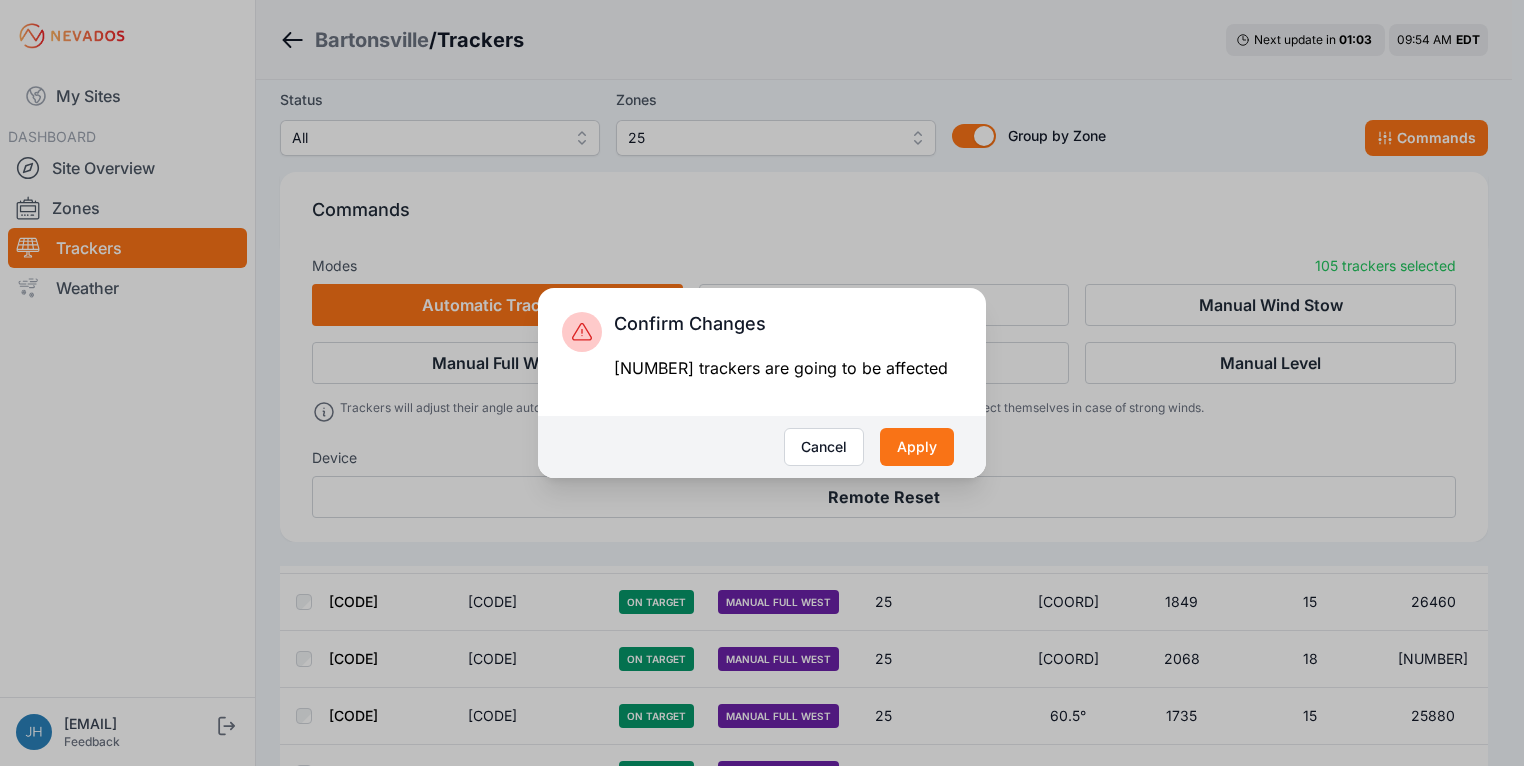 scroll, scrollTop: 2224, scrollLeft: 0, axis: vertical 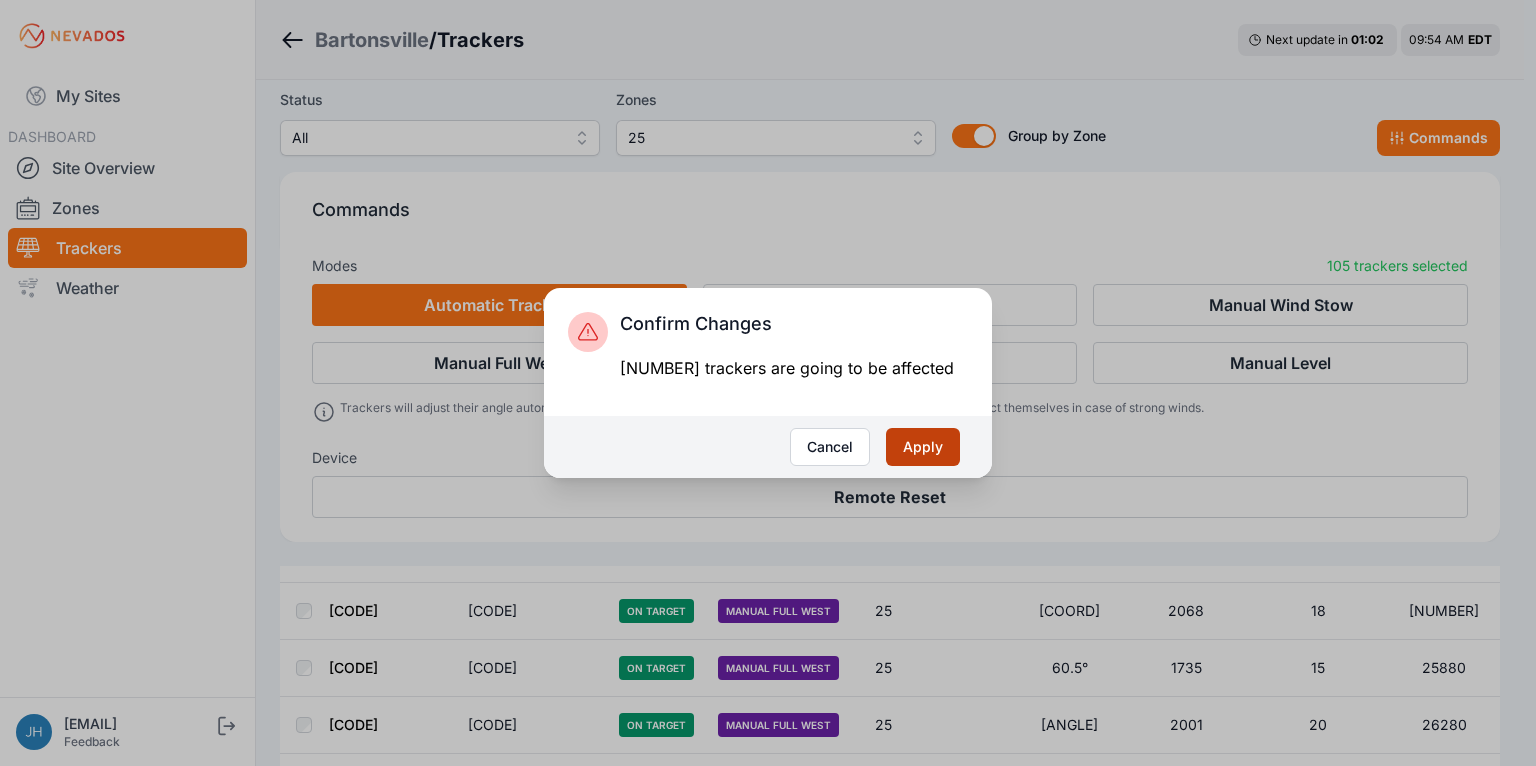 click on "Apply" at bounding box center (923, 447) 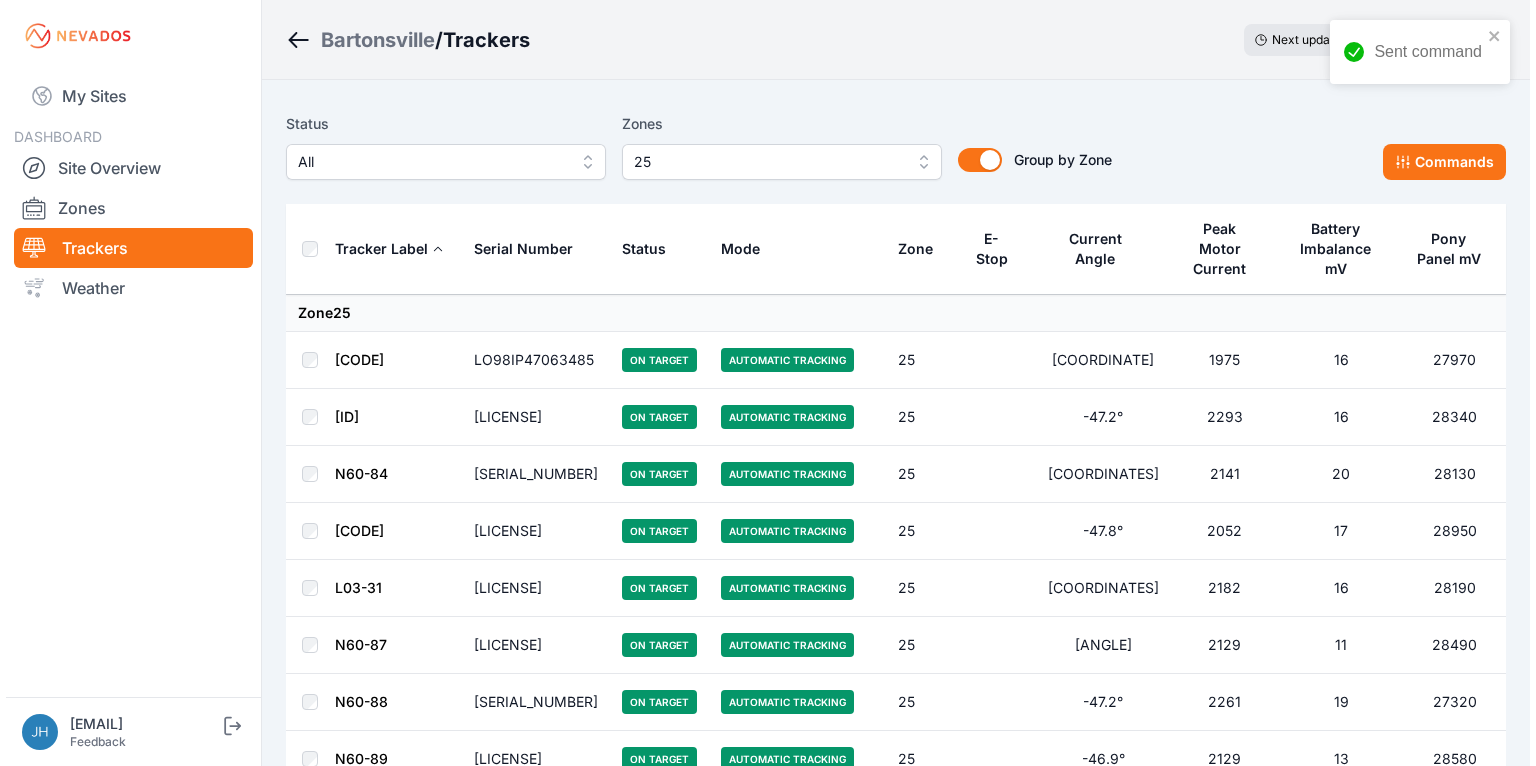 scroll, scrollTop: 0, scrollLeft: 0, axis: both 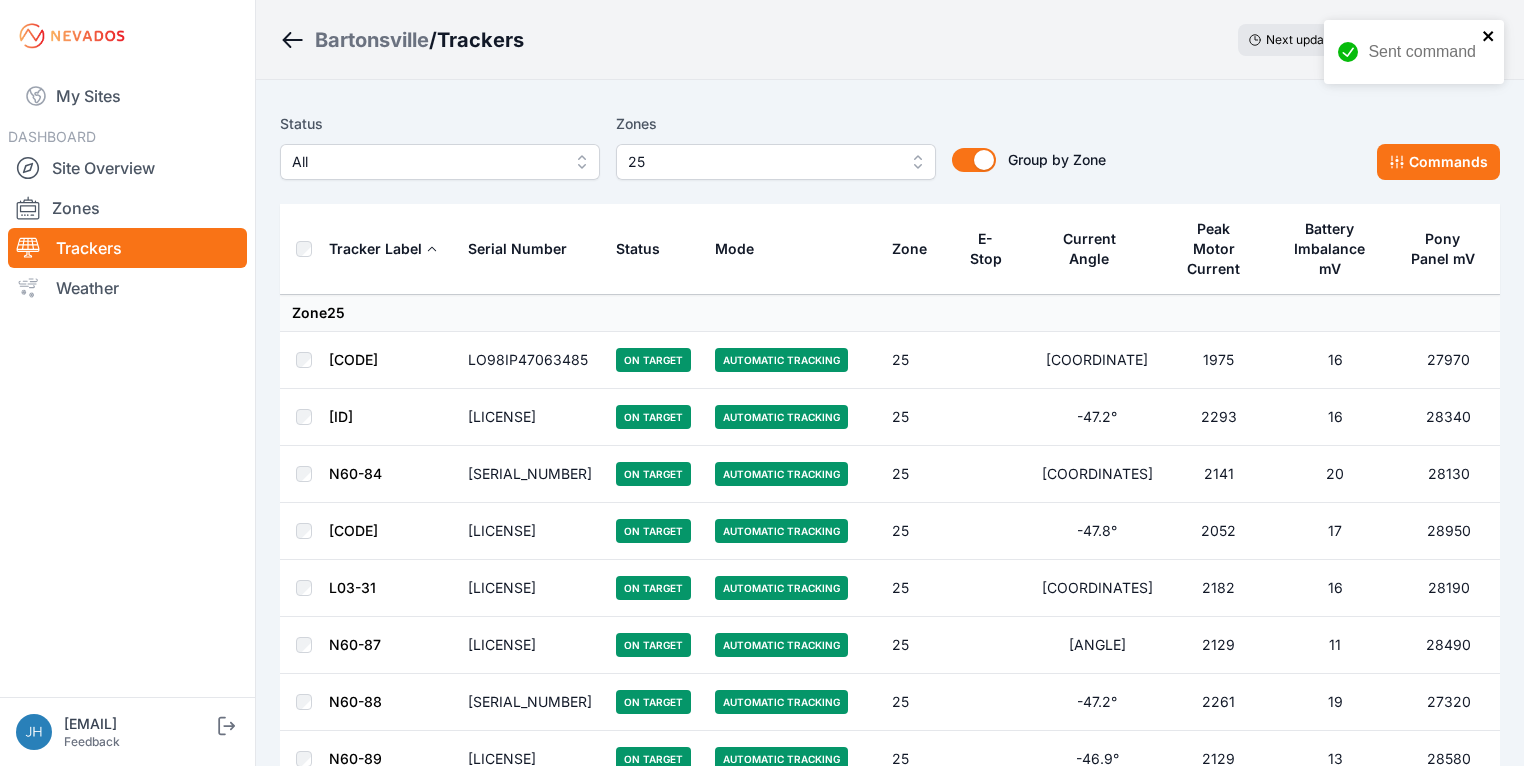 click at bounding box center [1489, 36] 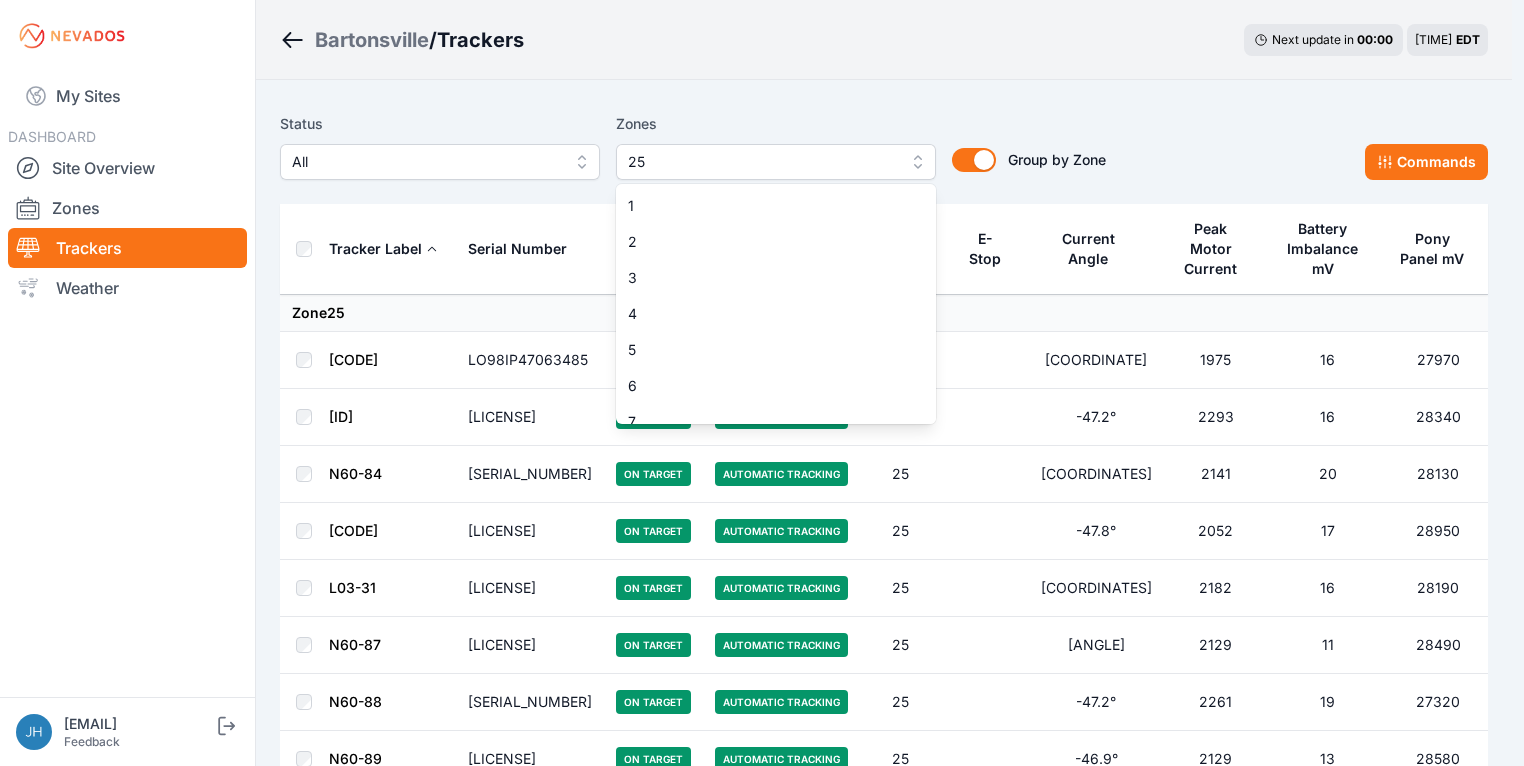 click on "25" at bounding box center (776, 162) 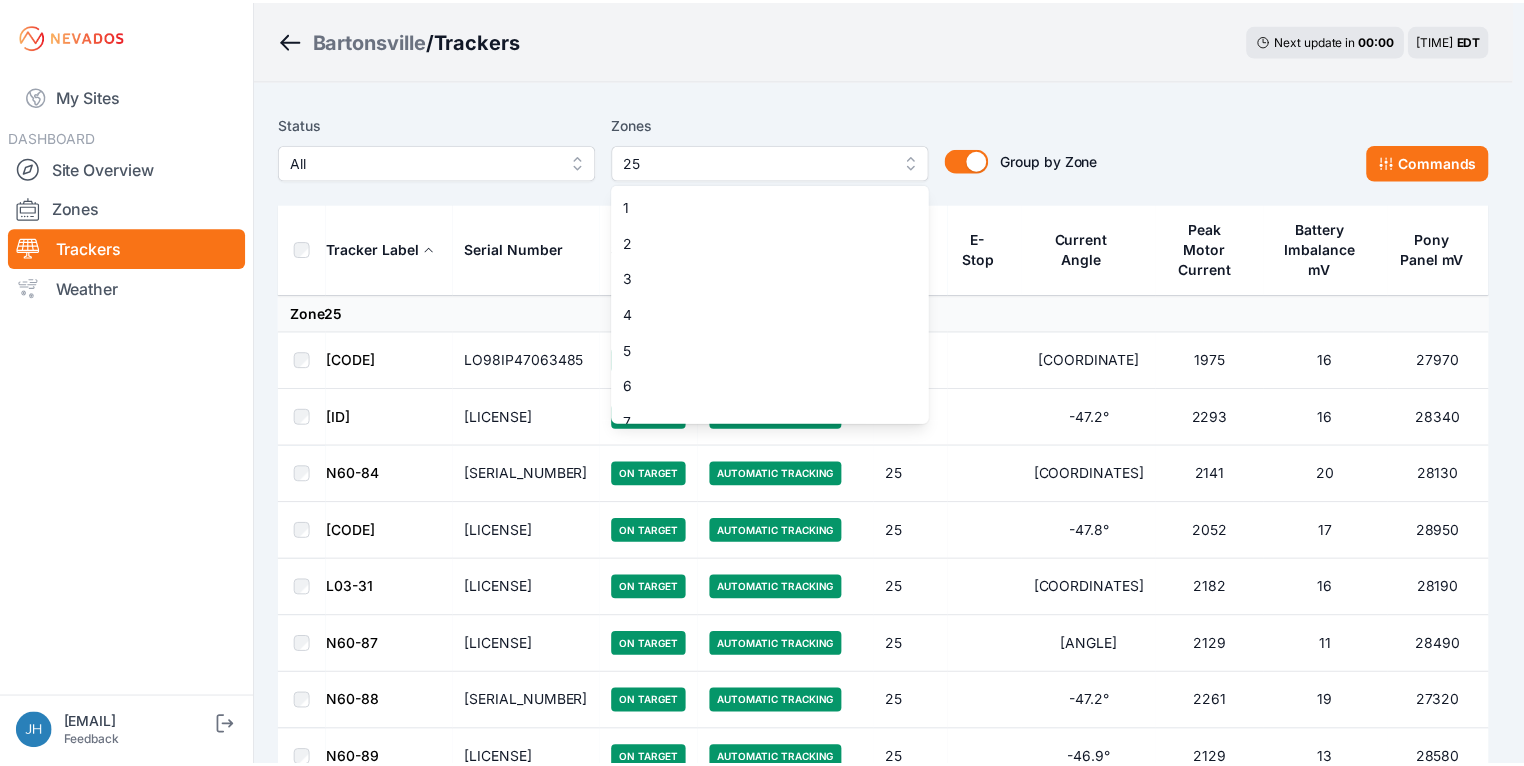 scroll, scrollTop: 772, scrollLeft: 0, axis: vertical 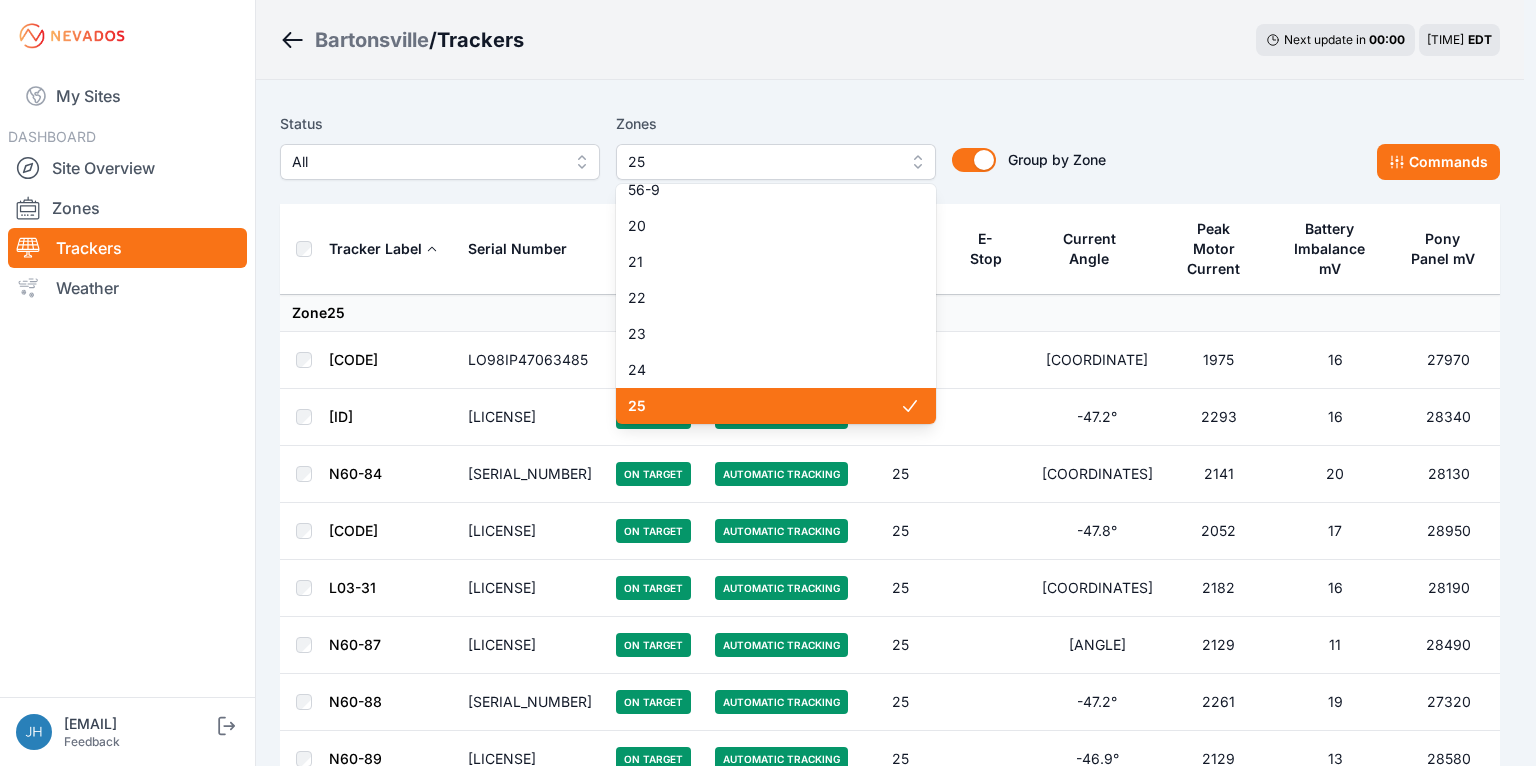click on "25" at bounding box center [764, 406] 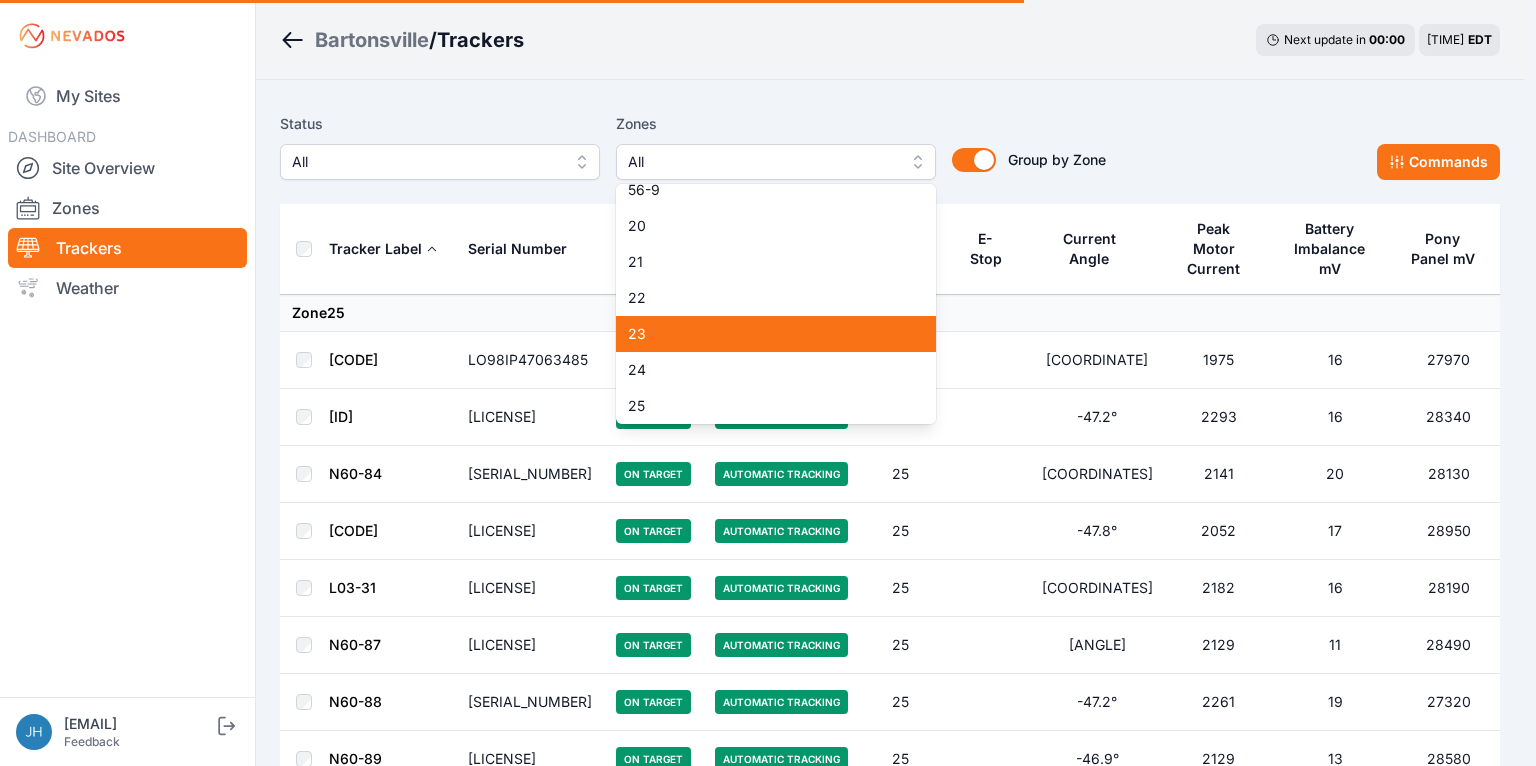 click on "23" at bounding box center (764, 334) 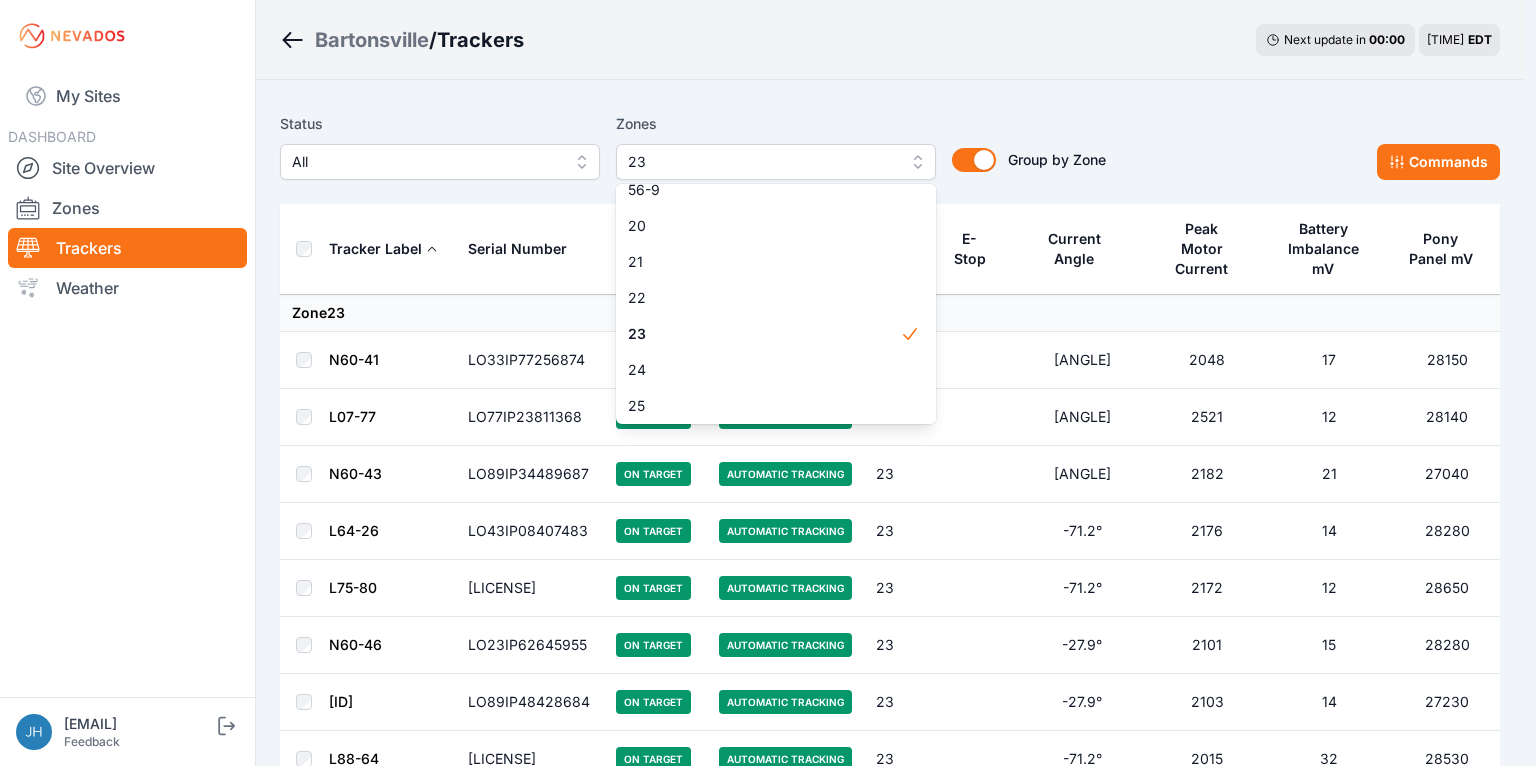 click on "Status All Zones [NUMBER] [NUMBER] [NUMBER] [NUMBER] [NUMBER] [NUMBER] [NUMBER] [NUMBER] [NUMBER] [NUMBER] [NUMBER] [CODE] [NUMBER] [NUMBER] [NUMBER] [NUMBER] [NUMBER] [NUMBER] [NUMBER] [NUMBER] [NUMBER] [NUMBER] [NUMBER] [NUMBER] [NUMBER] [NUMBER] [NUMBER] [NUMBER] [NUMBER] [NUMBER] [NUMBER] [NUMBER] [NUMBER] [NUMBER] [NUMBER] [NUMBER] [NUMBER] [NUMBER] [NUMBER] [NUMBER] [NUMBER] [NUMBER] [NUMBER] Group by Zone Group by Zone Commands Tracker Label Serial Number Status Mode Zone E-Stop Current Angle Peak Motor Current Battery Imbalance mV Pony Panel mV Zone  23 [CODE] [SERIAL_NUMBER] On Target Automatic Tracking 23 [ANGLE] [NUMBER] [NUMBER] [NUMBER] [CODE] [SERIAL_NUMBER] On Target Automatic Tracking 23 [ANGLE] [NUMBER] [NUMBER] [NUMBER] [CODE] [SERIAL_NUMBER] On Target Automatic Tracking 23 [ANGLE] [NUMBER] [NUMBER] [NUMBER] [CODE] [SERIAL_NUMBER] On Target Automatic Tracking 23 [ANGLE] [NUMBER] [NUMBER] [NUMBER] [CODE] [SERIAL_NUMBER] On Target Automatic Tracking 23 [ANGLE] [NUMBER] [NUMBER] [NUMBER] [CODE] [SERIAL_NUMBER] On Target Automatic Tracking 23 [ANGLE] [NUMBER] [NUMBER] [NUMBER] [CODE] [SERIAL_NUMBER] On Target Automatic Tracking 23 [ANGLE] [NUMBER] [NUMBER] [NUMBER]" at bounding box center (890, 2609) 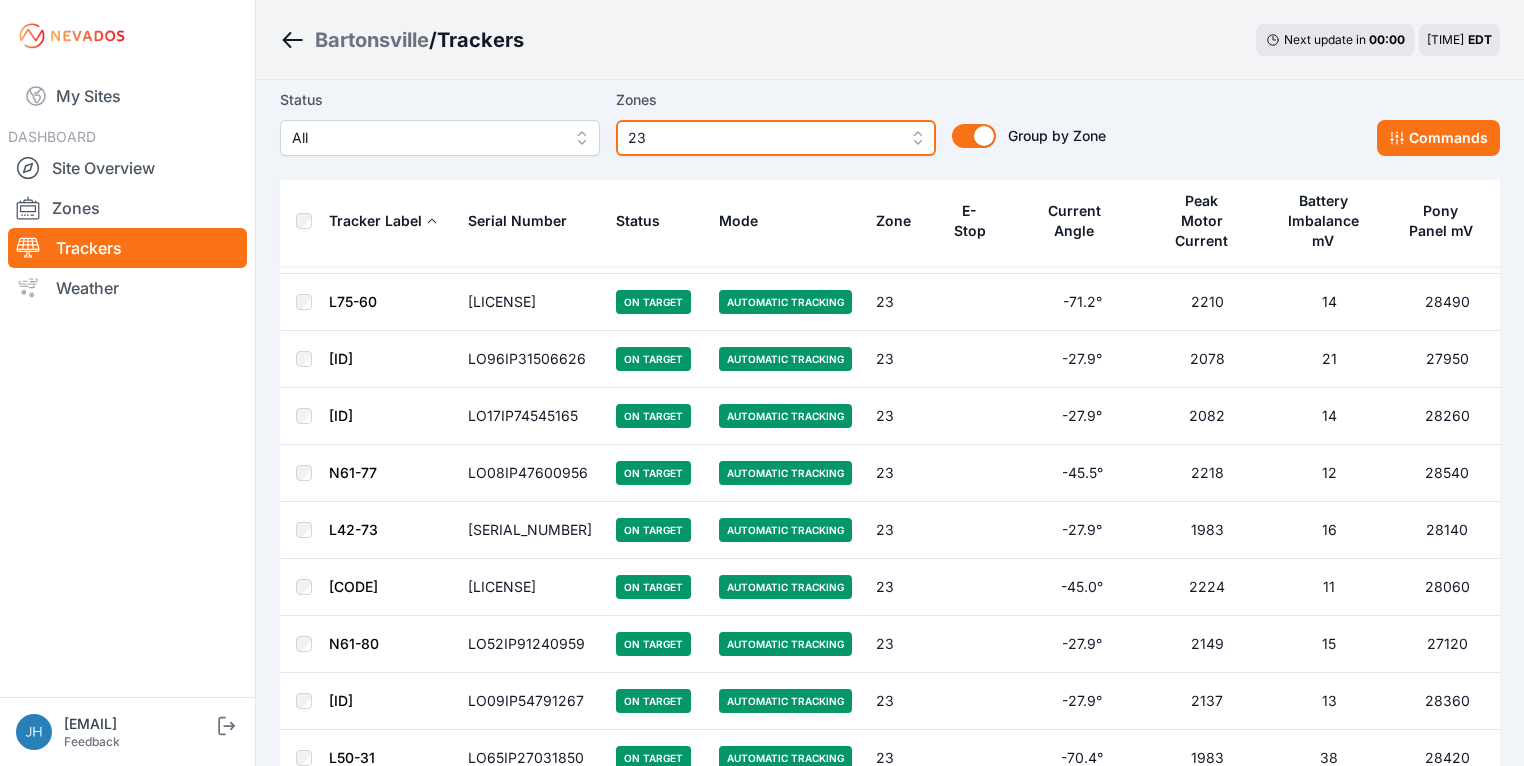 scroll, scrollTop: 3844, scrollLeft: 0, axis: vertical 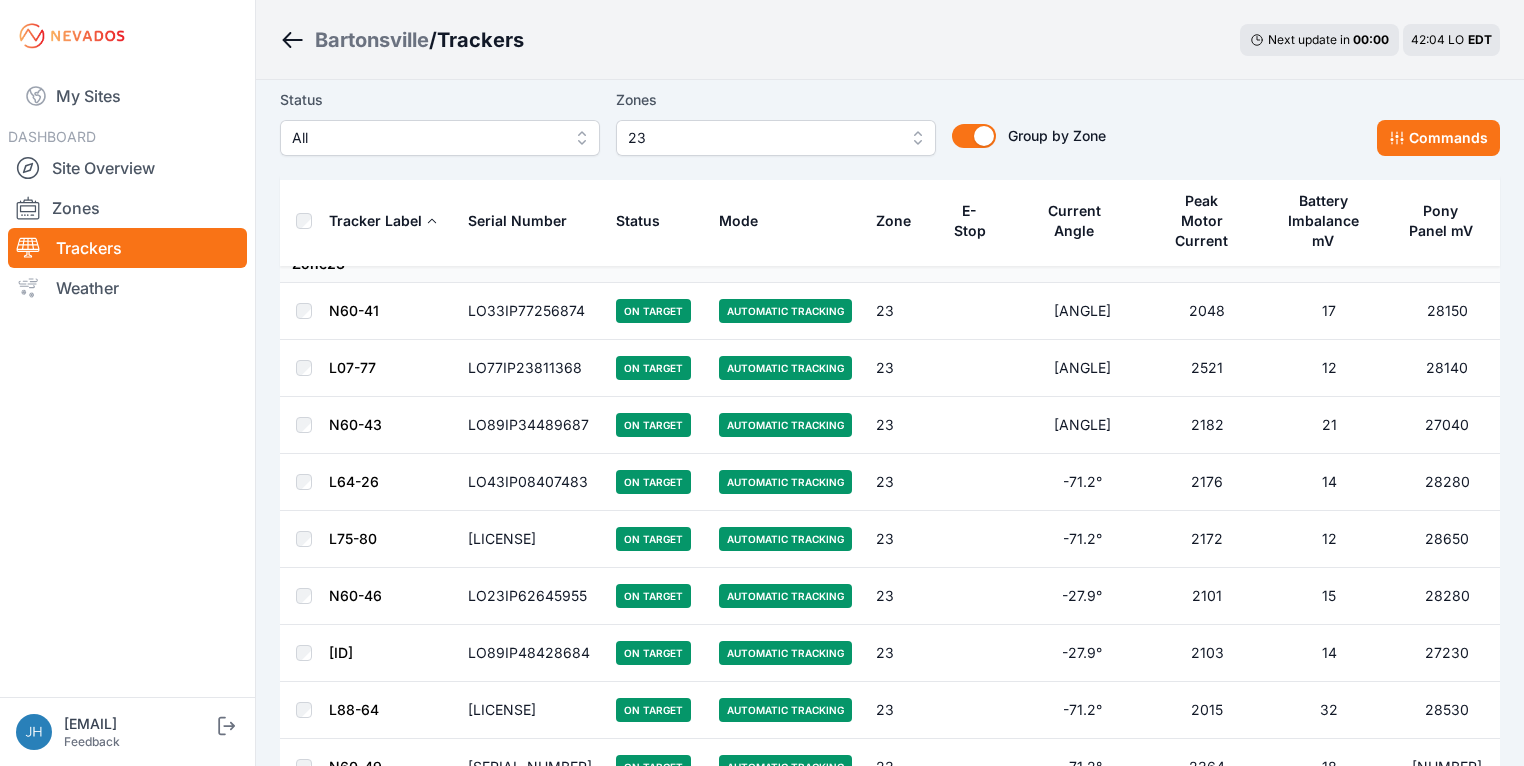 click on "23" at bounding box center (776, 138) 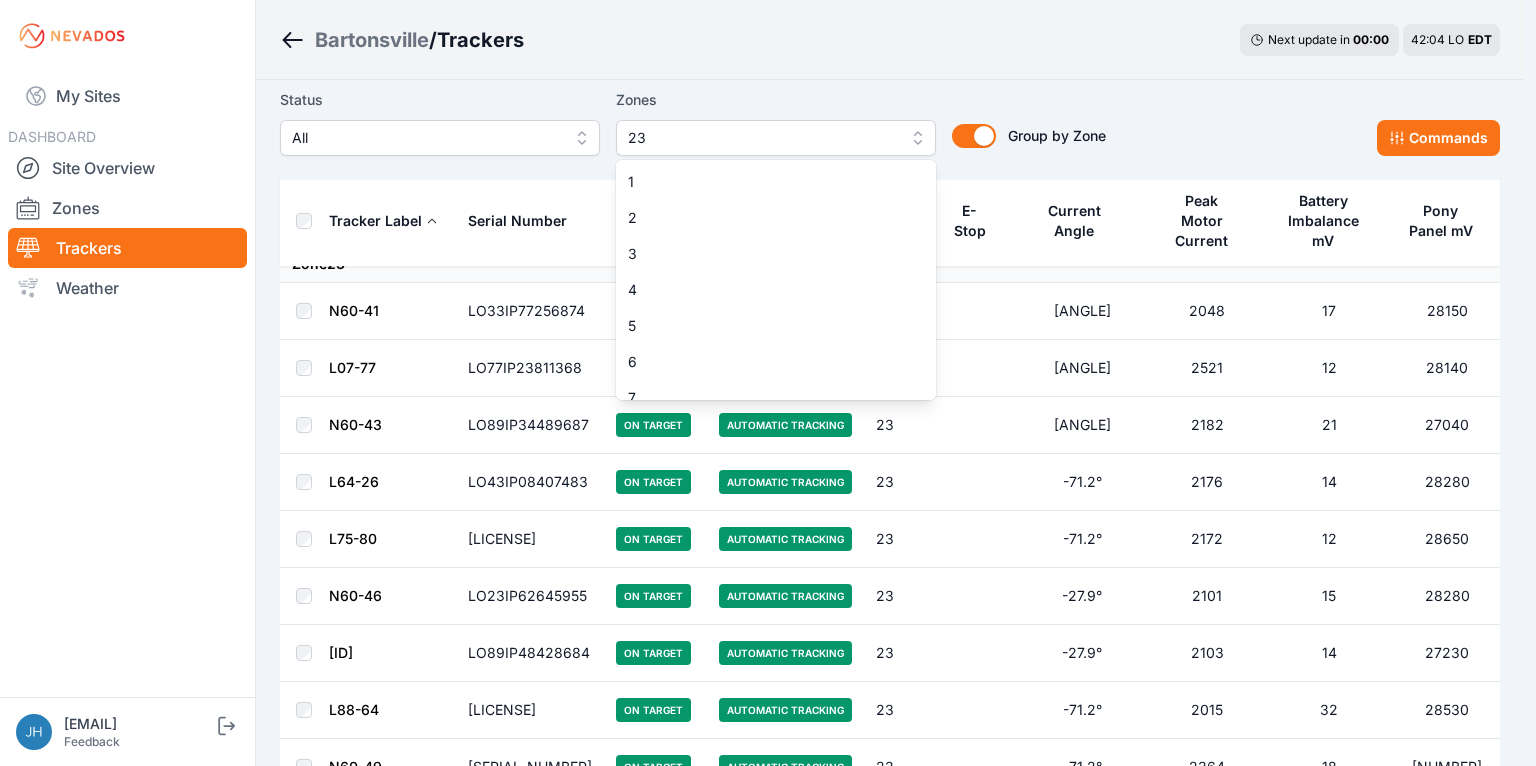 scroll, scrollTop: 700, scrollLeft: 0, axis: vertical 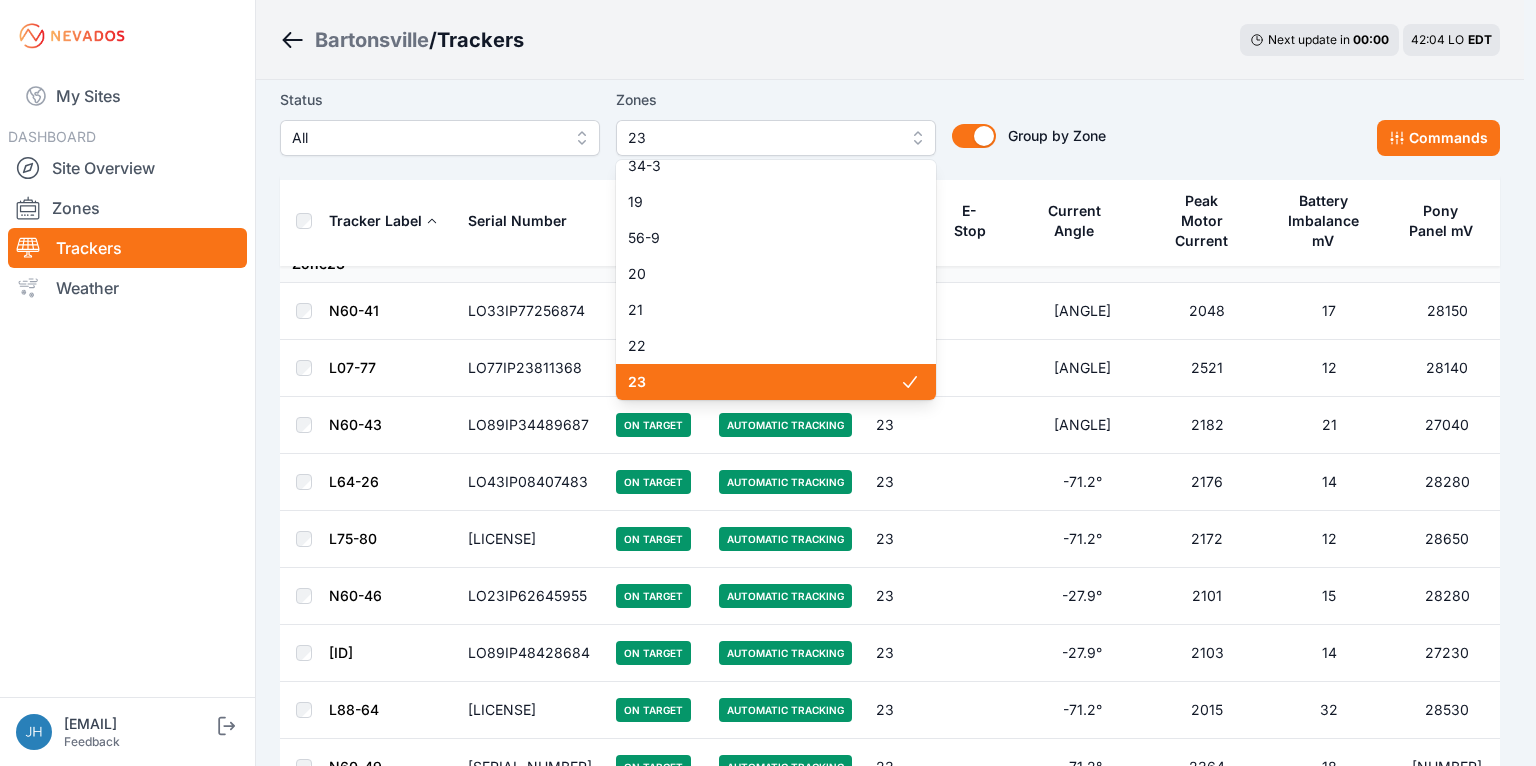 click at bounding box center (910, 382) 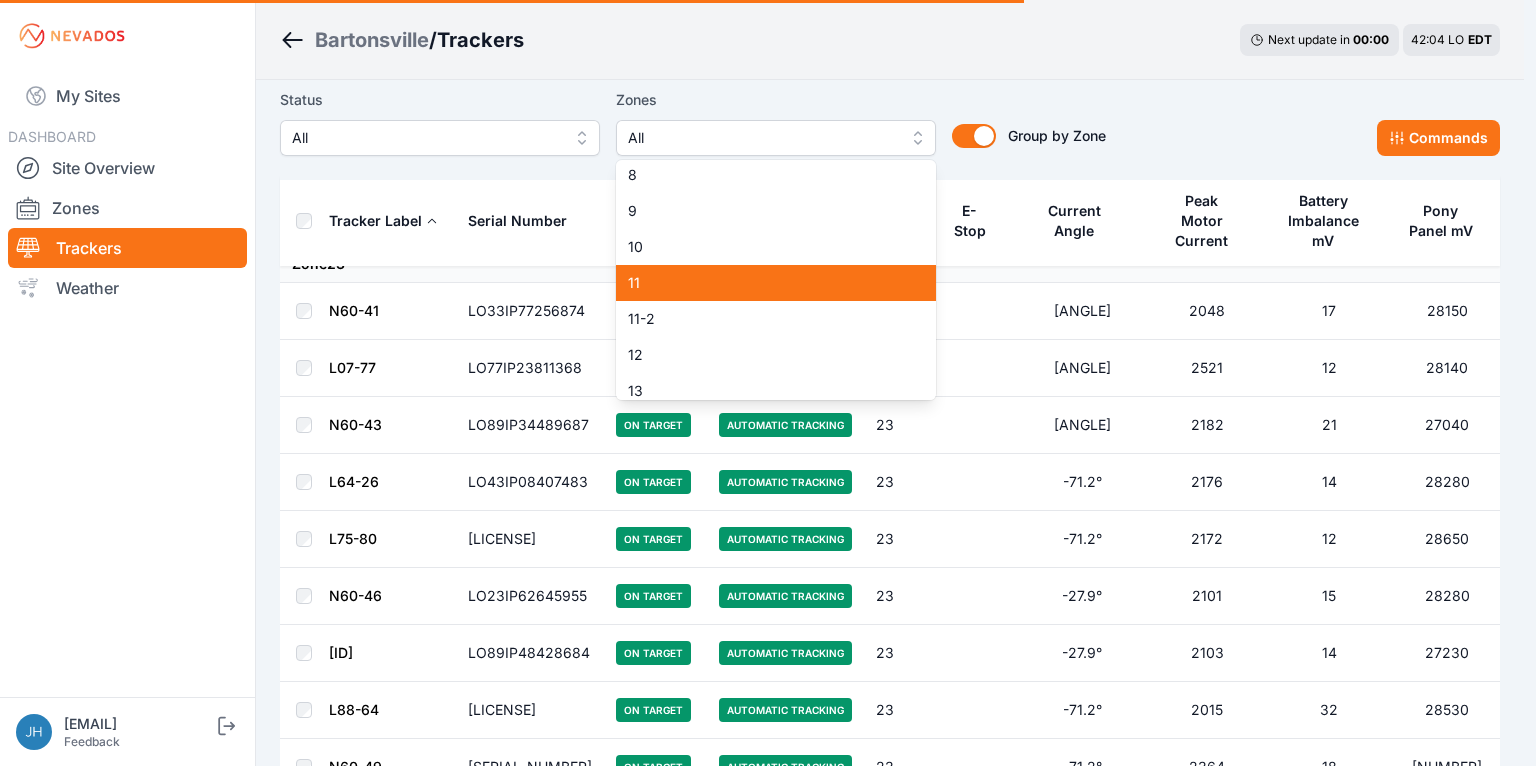 scroll, scrollTop: 220, scrollLeft: 0, axis: vertical 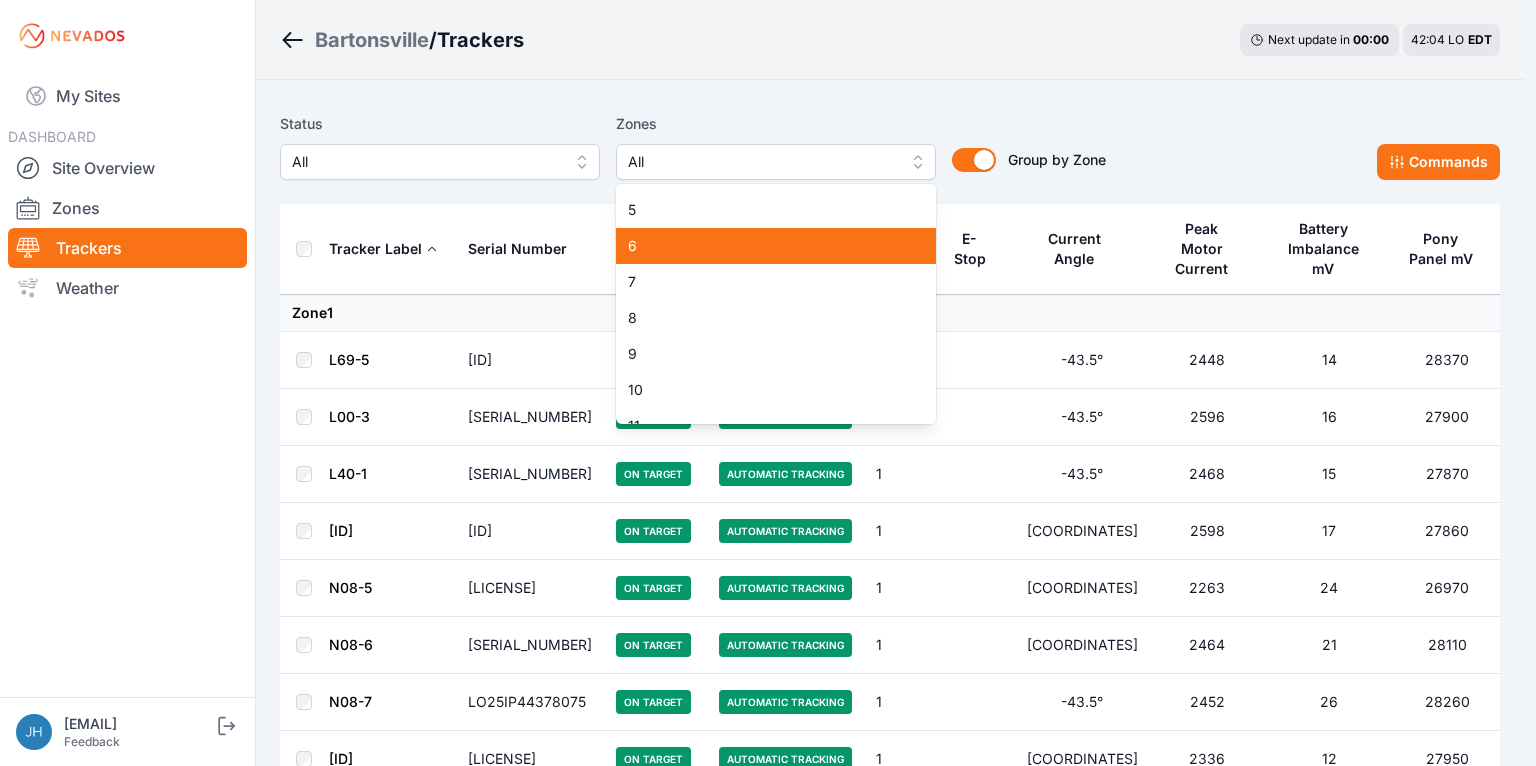 click on "6" at bounding box center [764, 246] 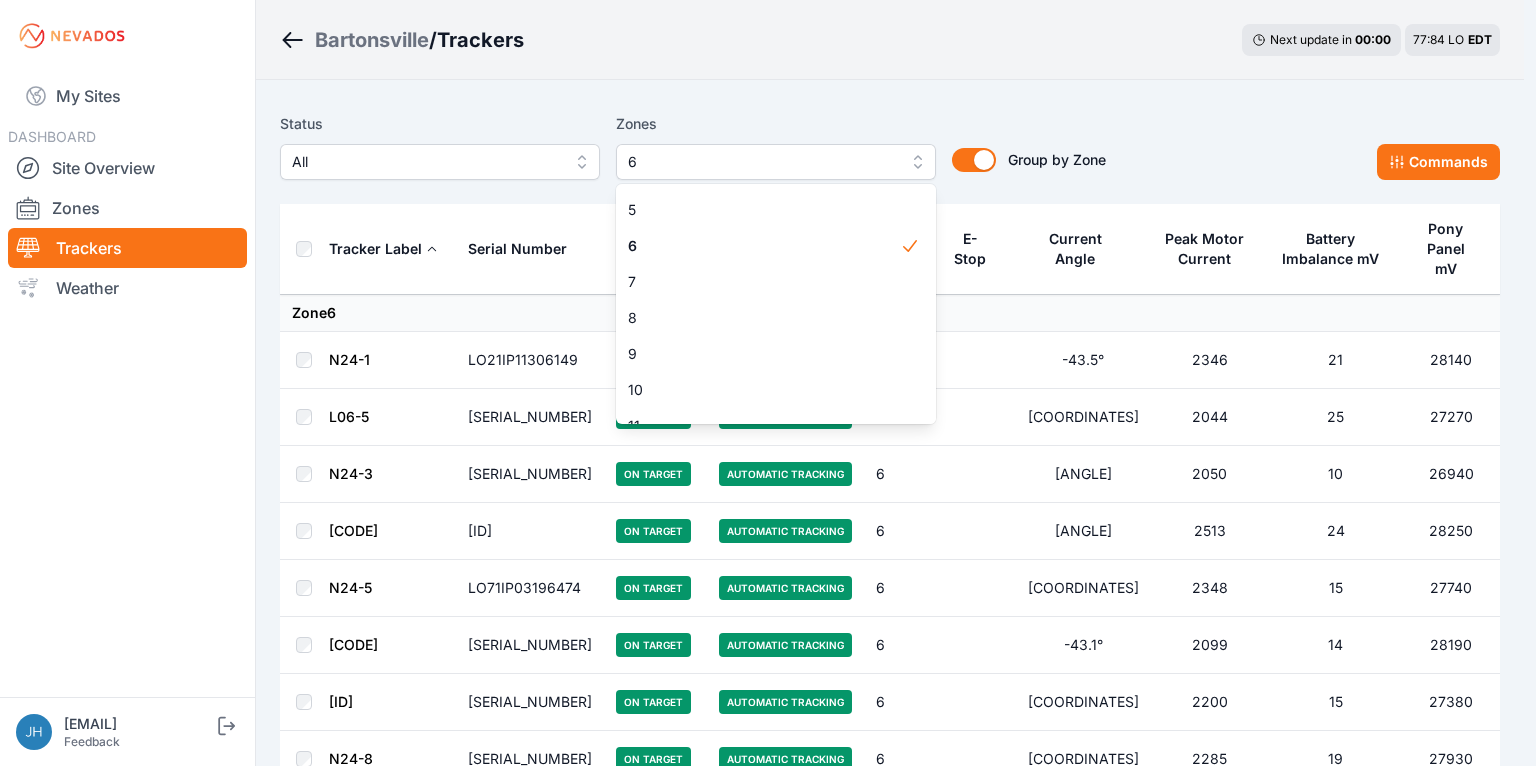 click on "Loremi Dol Sitam 5 0 9 1 6 8 8 4 4 0 80 34 45-8 18 82 55 55 98 50 31 71-6 25 44-4 43 26 62 52 43 00 18 54 14 21 23 94 60 26-1 83 36-3 19 56-2 55 82-4 68 98 21-6 01 88-5 82 83 27 Conse ad Elit Seddo ei Temp Incididu" at bounding box center (890, 154) 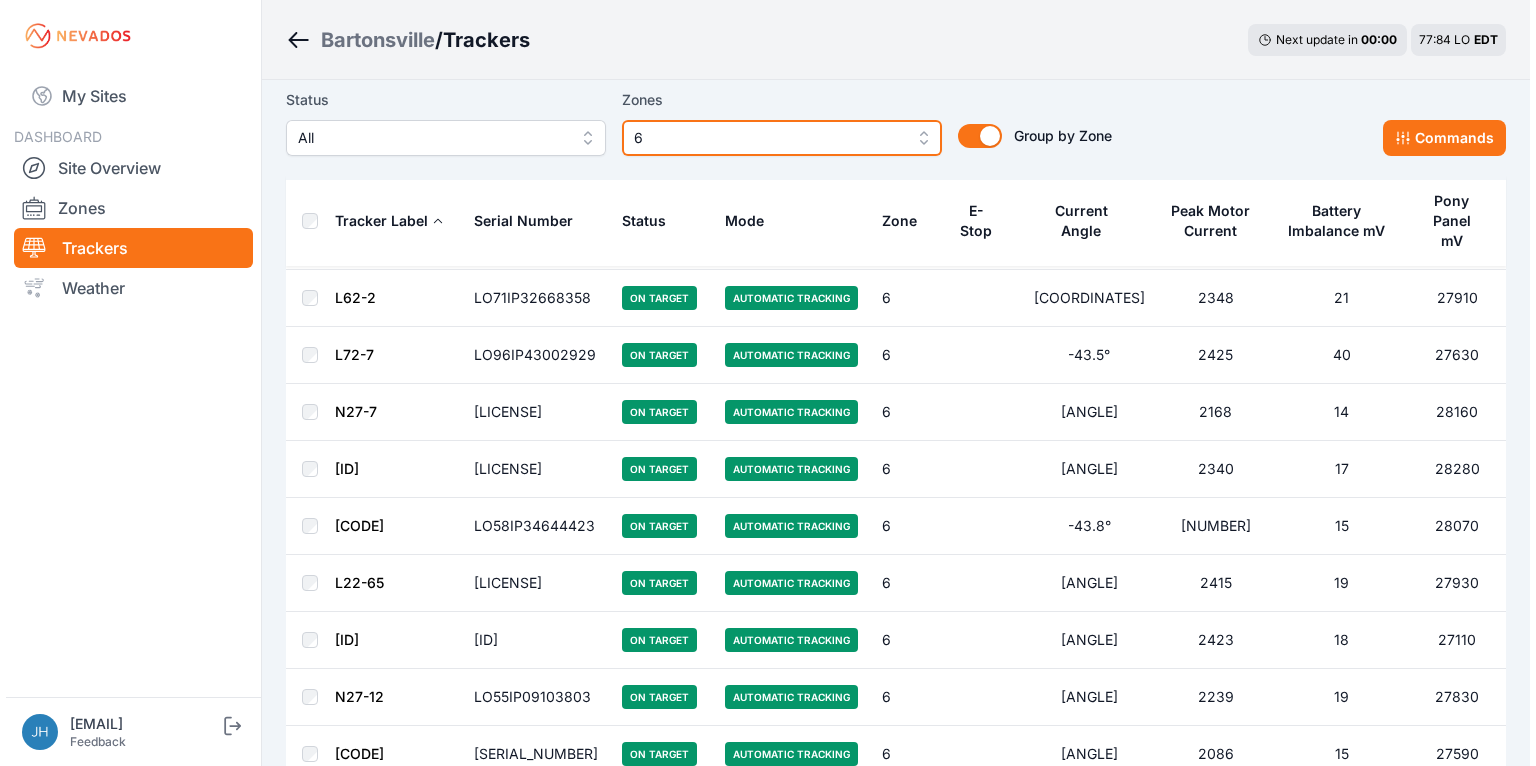scroll, scrollTop: 3760, scrollLeft: 0, axis: vertical 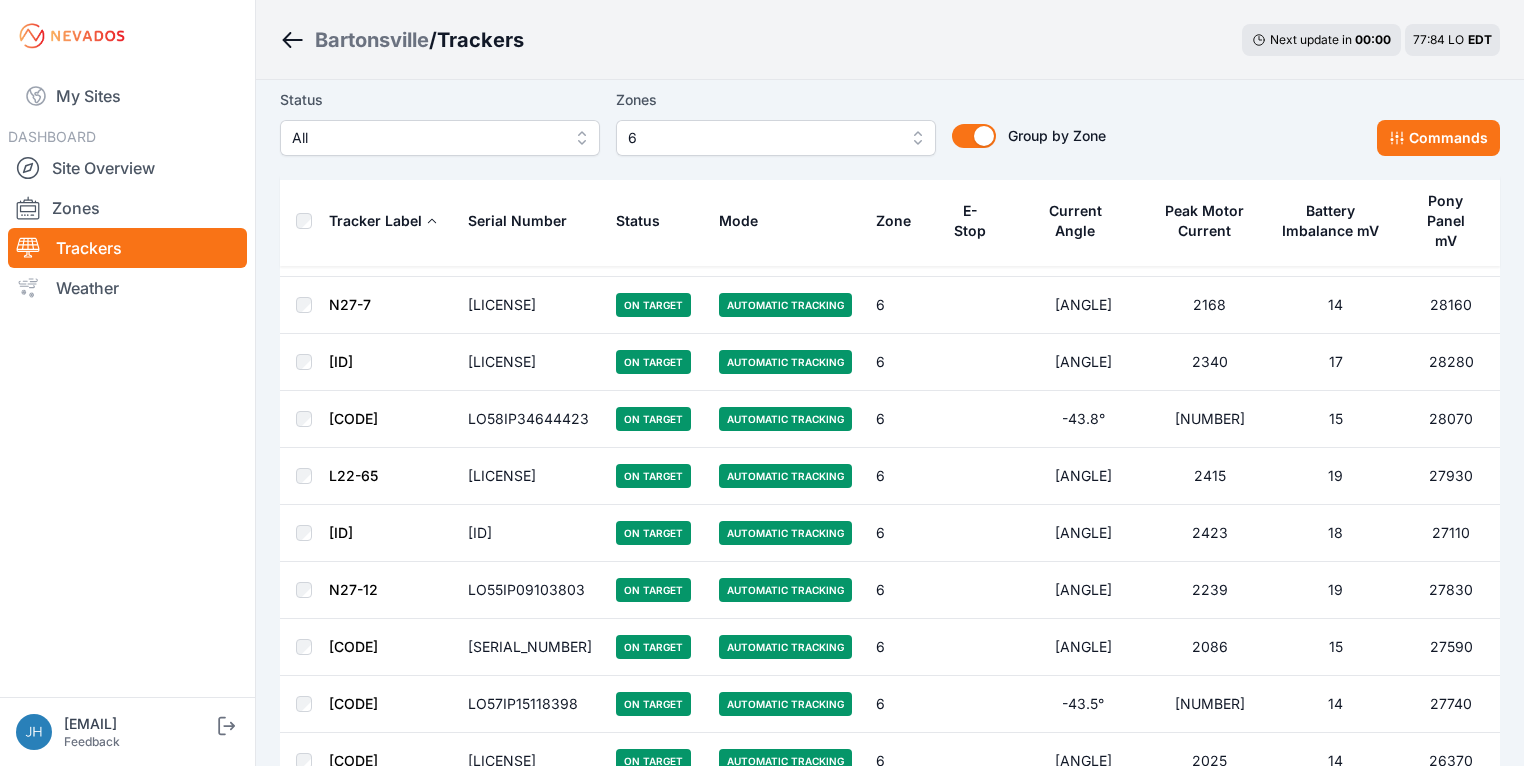 click on "6" at bounding box center [776, 138] 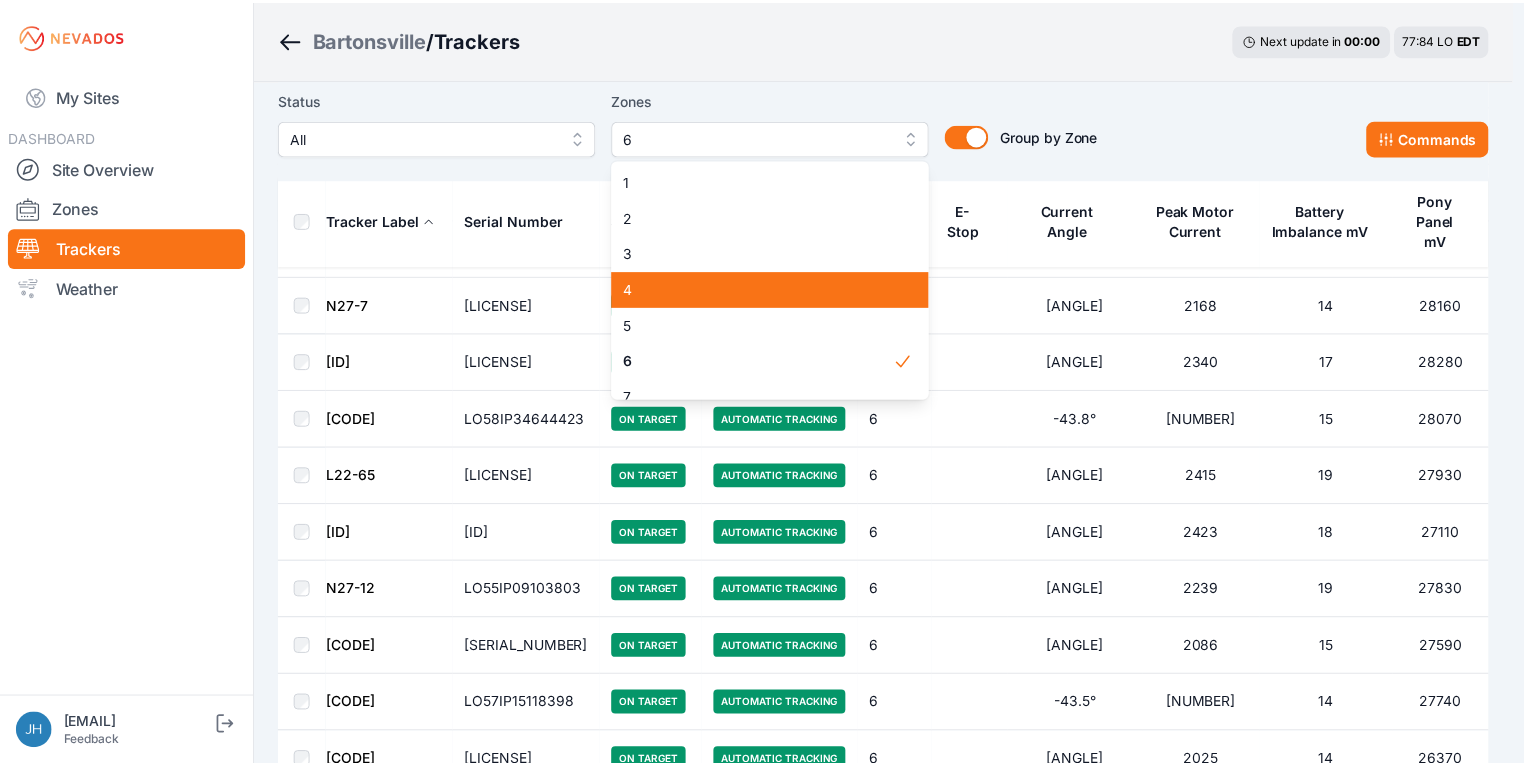 scroll, scrollTop: 80, scrollLeft: 0, axis: vertical 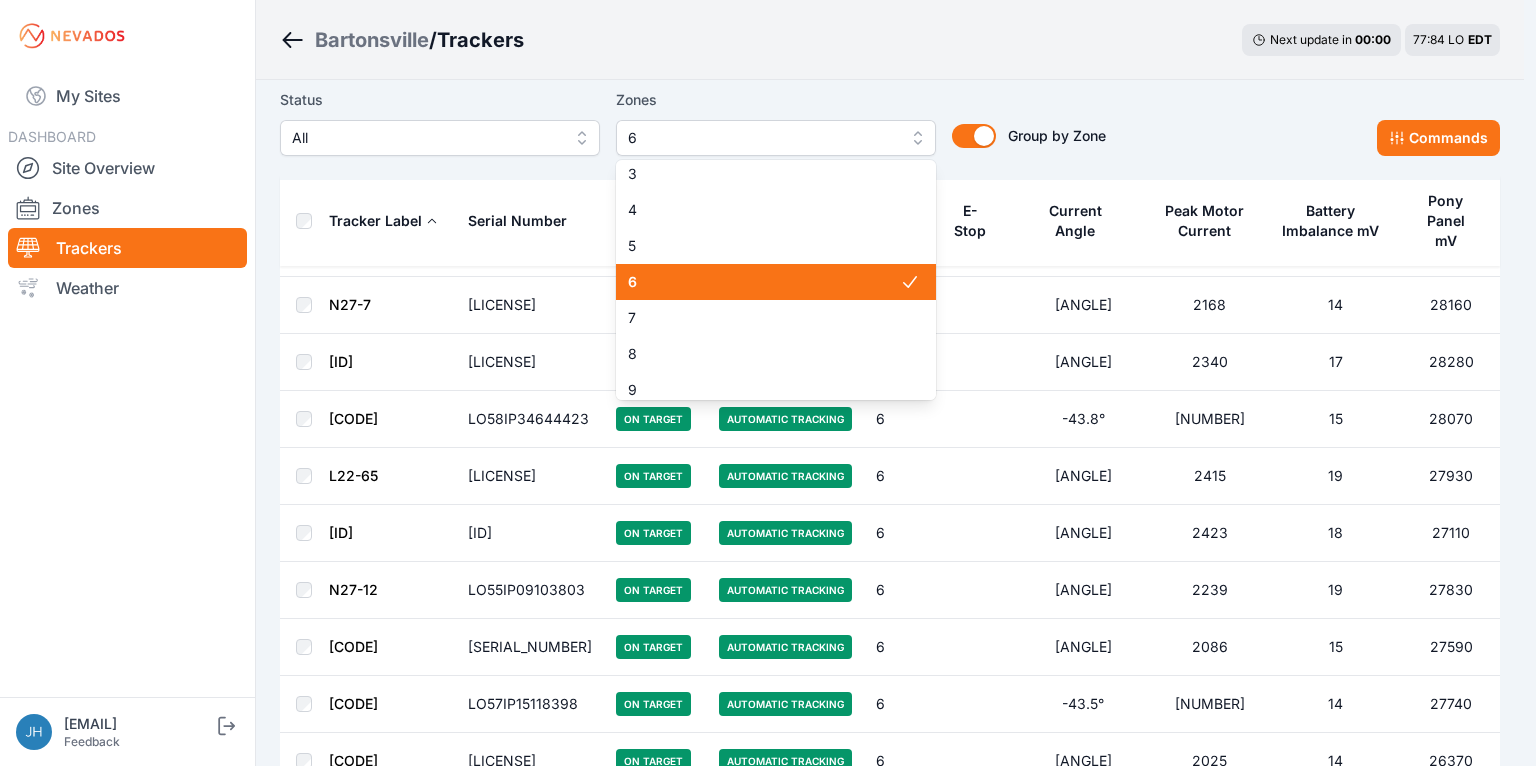 click on "6" at bounding box center [776, 282] 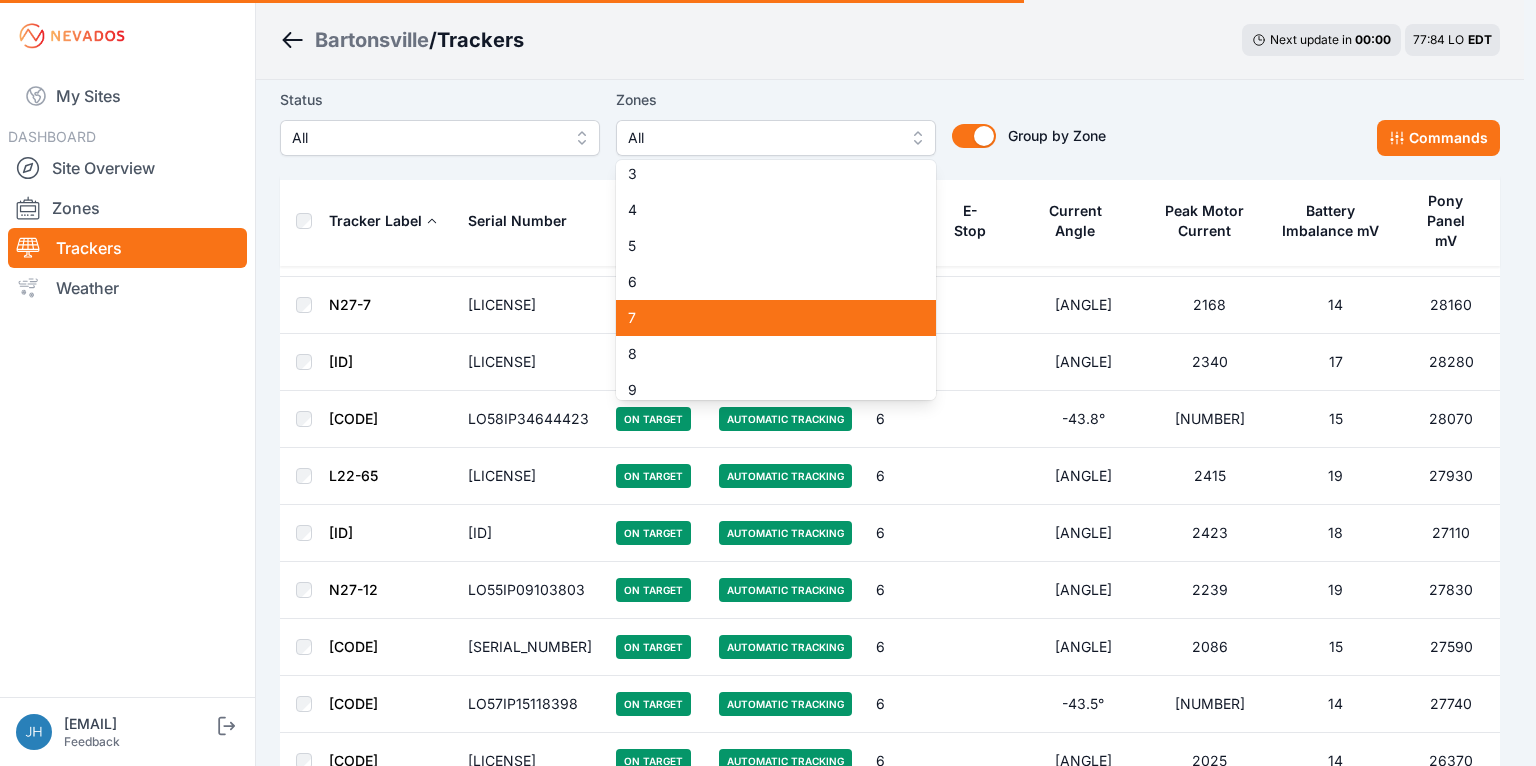 click on "7" at bounding box center [764, 318] 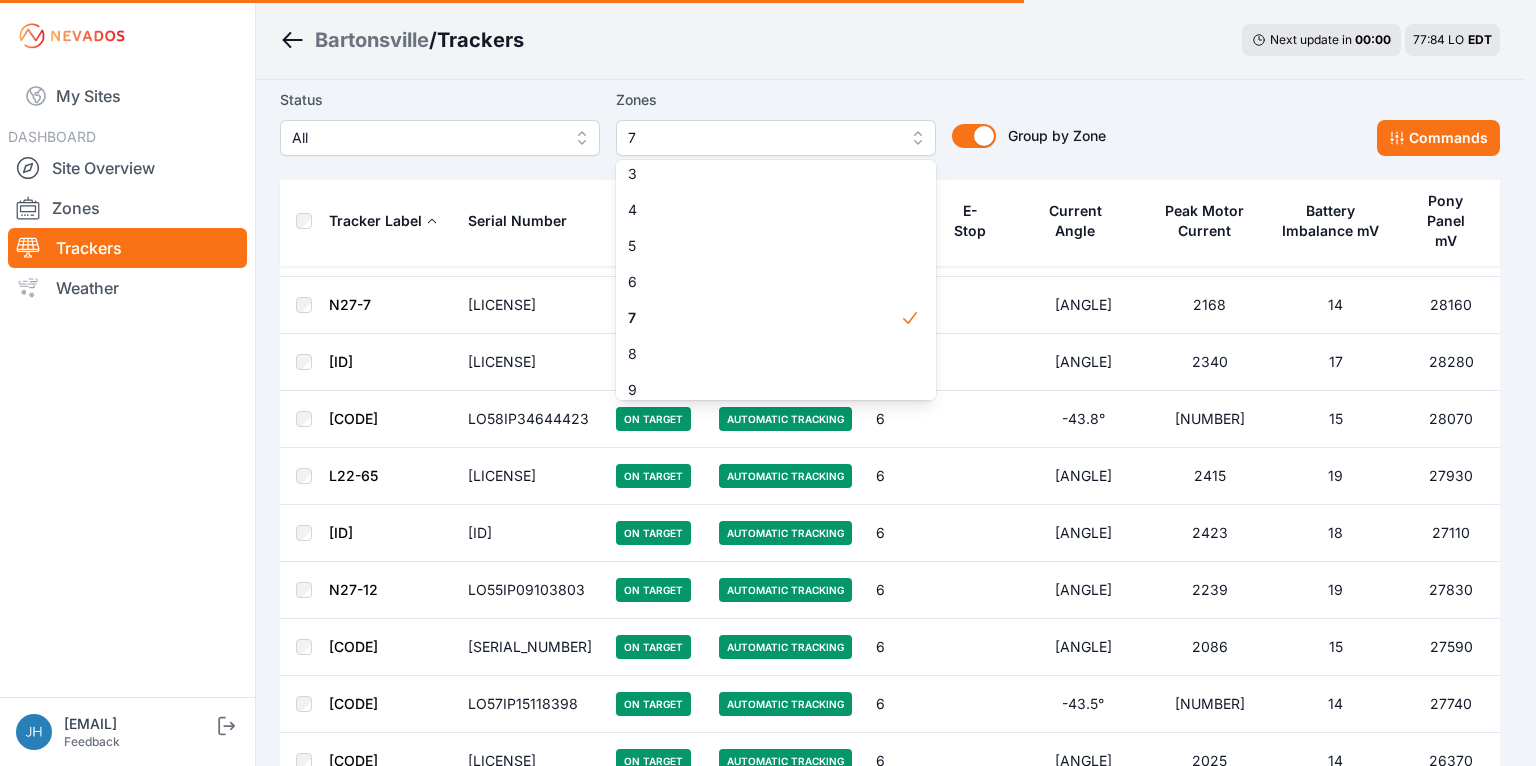 click on "Loremi Dol Sitam 2 9 7 4 4 5 5 8 2 5 75 28 21-4 08 36 32 75 32 67 80 14-2 31 09-5 53 55 10 46 09 62 11 06 93 60 71 59 88 37-3 56 60-4 72 29-6 51 50-3 75 23 37-7 32 13-1 27 25 62 Conse ad Elit Seddo ei Temp Incididu" at bounding box center [890, 130] 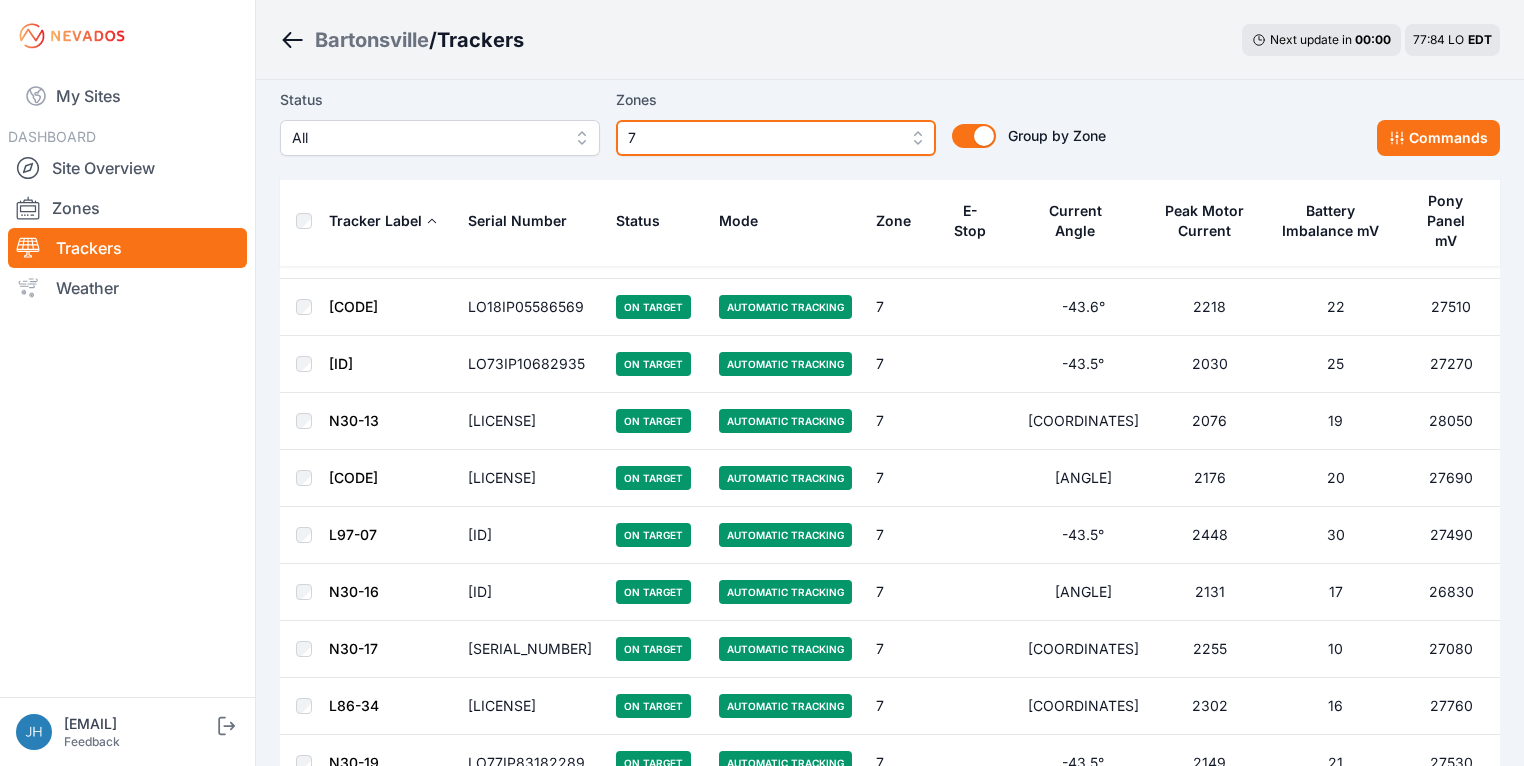 scroll, scrollTop: 2745, scrollLeft: 0, axis: vertical 